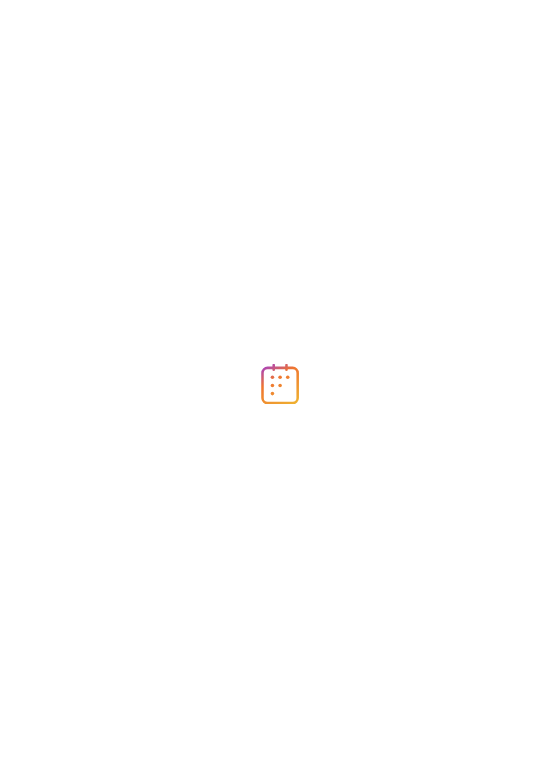 scroll, scrollTop: 0, scrollLeft: 0, axis: both 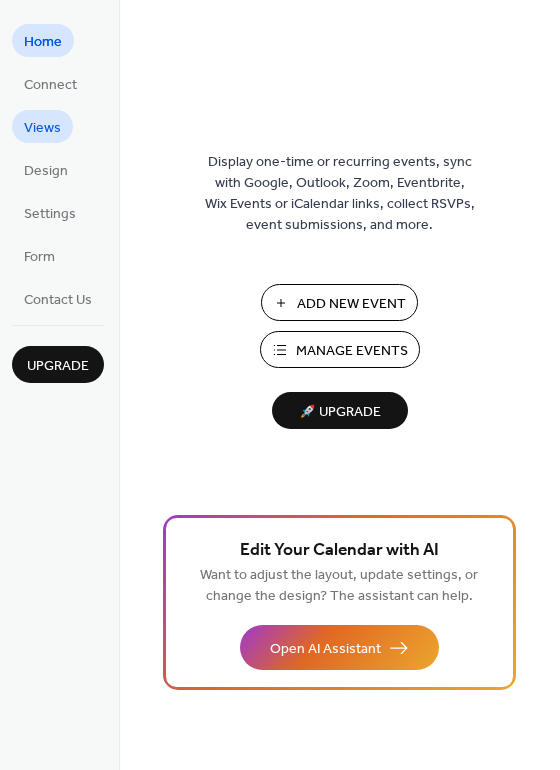click on "Views" at bounding box center [42, 128] 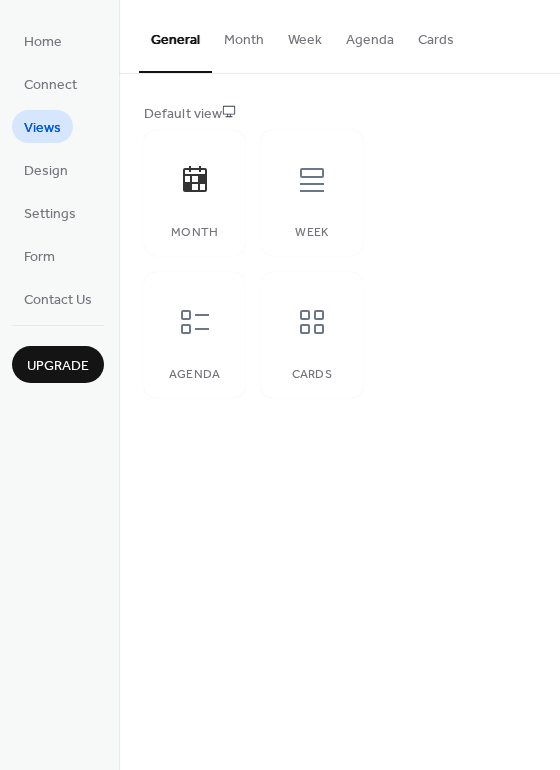 click on "Month" at bounding box center (244, 35) 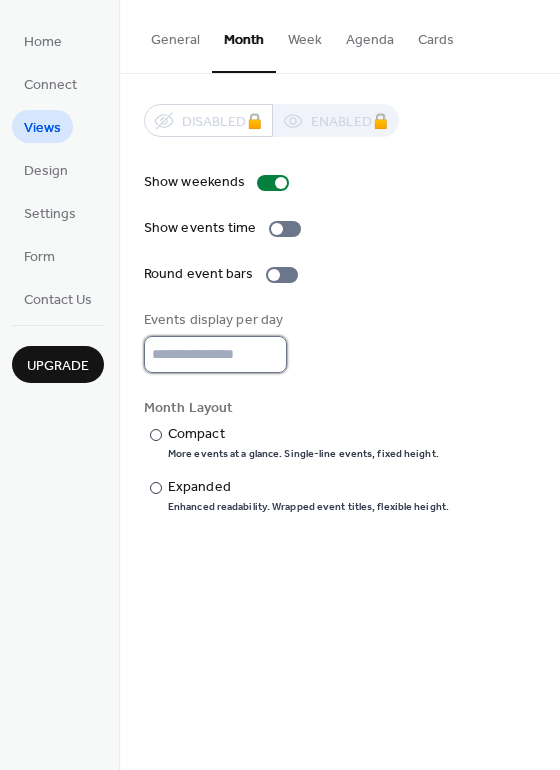 click on "*" at bounding box center (215, 354) 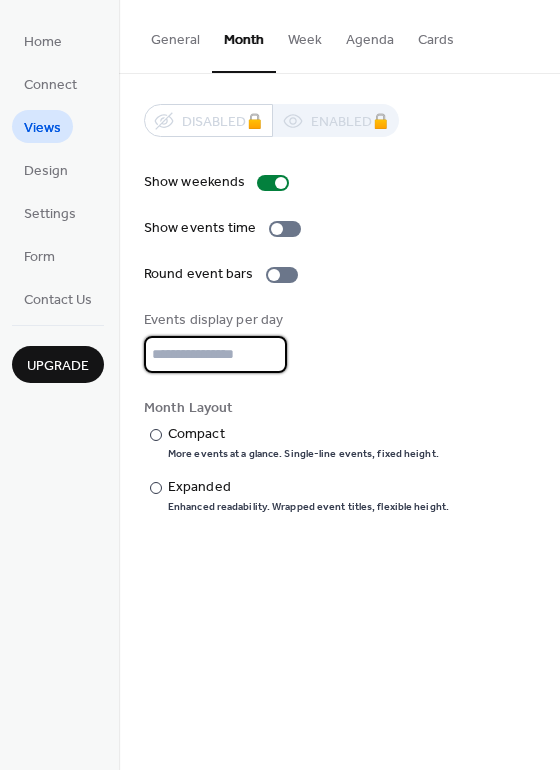 click on "*" at bounding box center [215, 354] 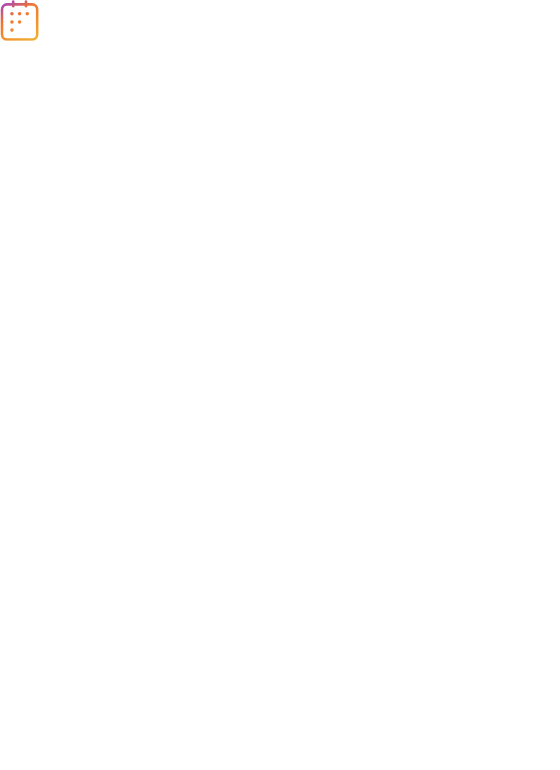 scroll, scrollTop: 0, scrollLeft: 0, axis: both 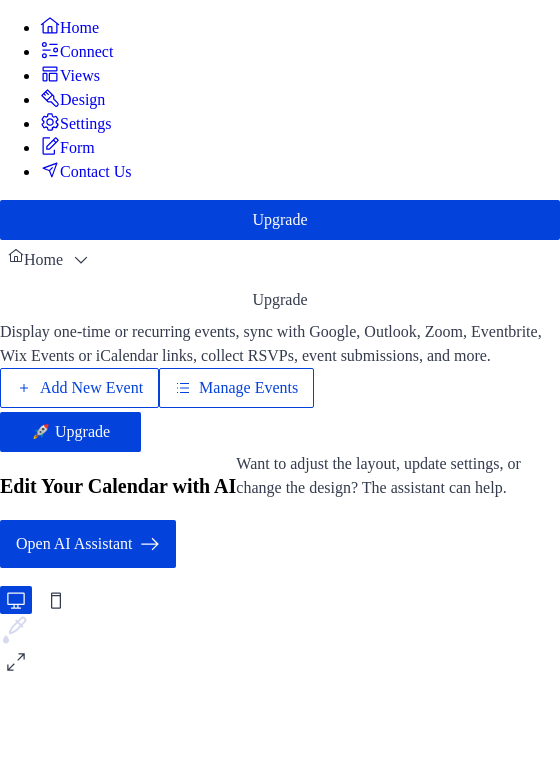 click on "Add New Event" at bounding box center (91, 388) 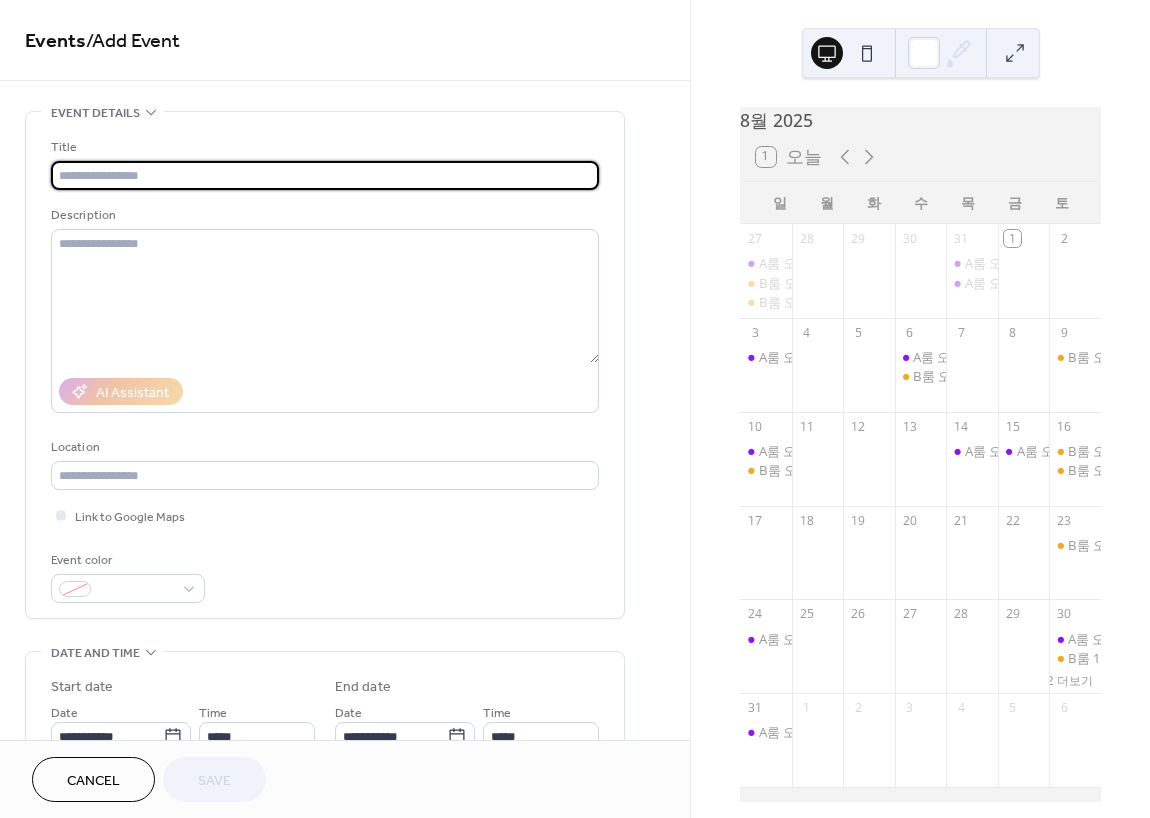 scroll, scrollTop: 0, scrollLeft: 0, axis: both 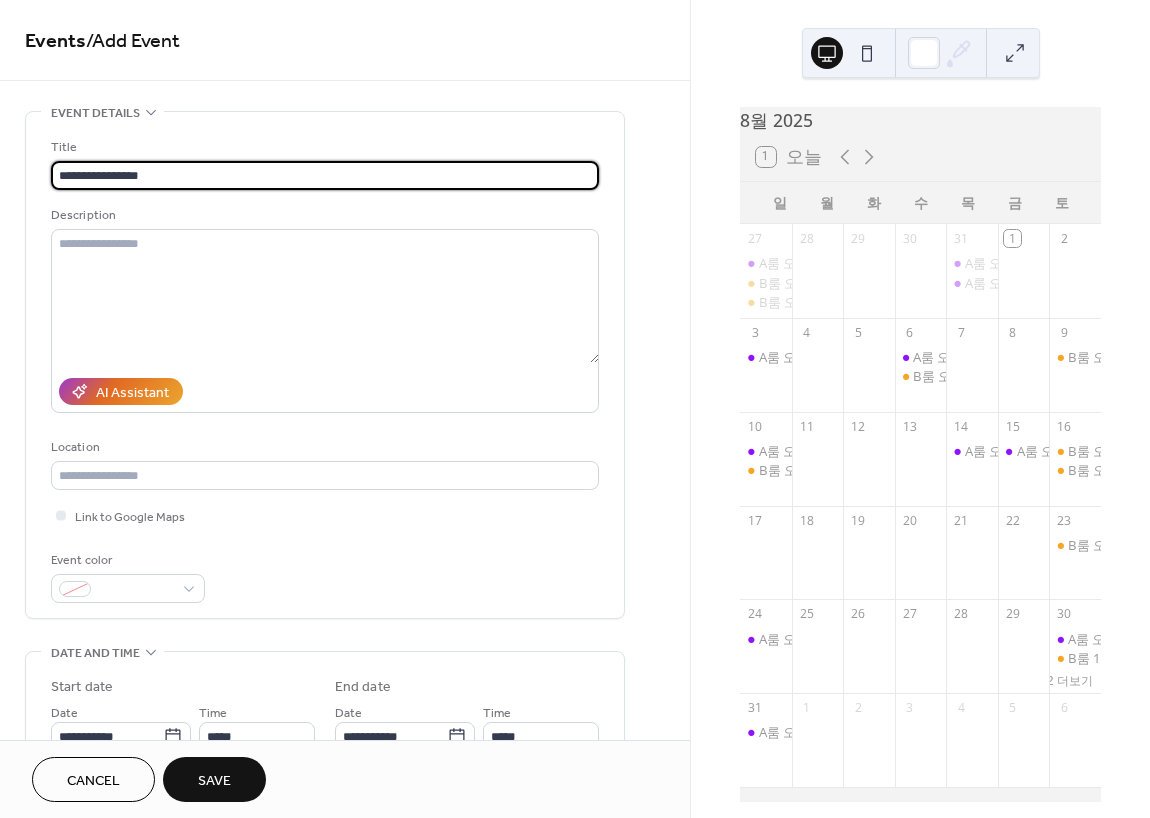 type on "**********" 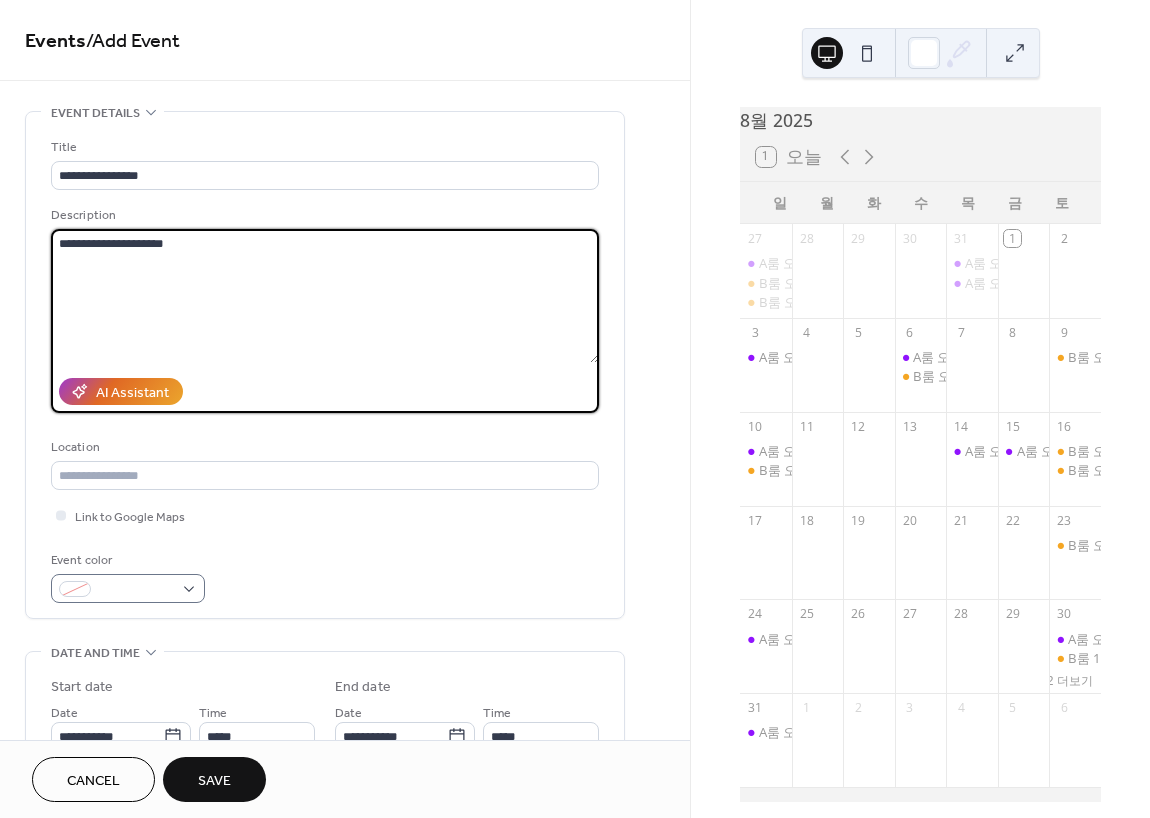 type on "**********" 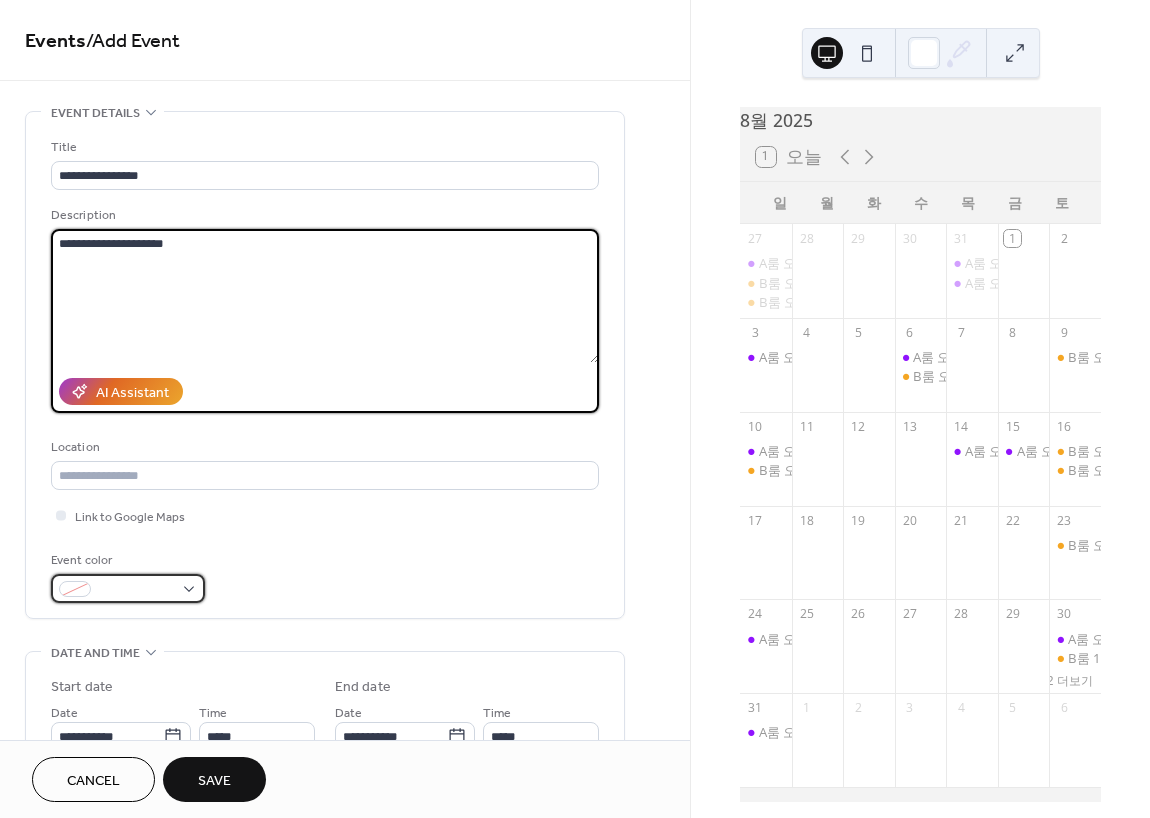 click at bounding box center (136, 590) 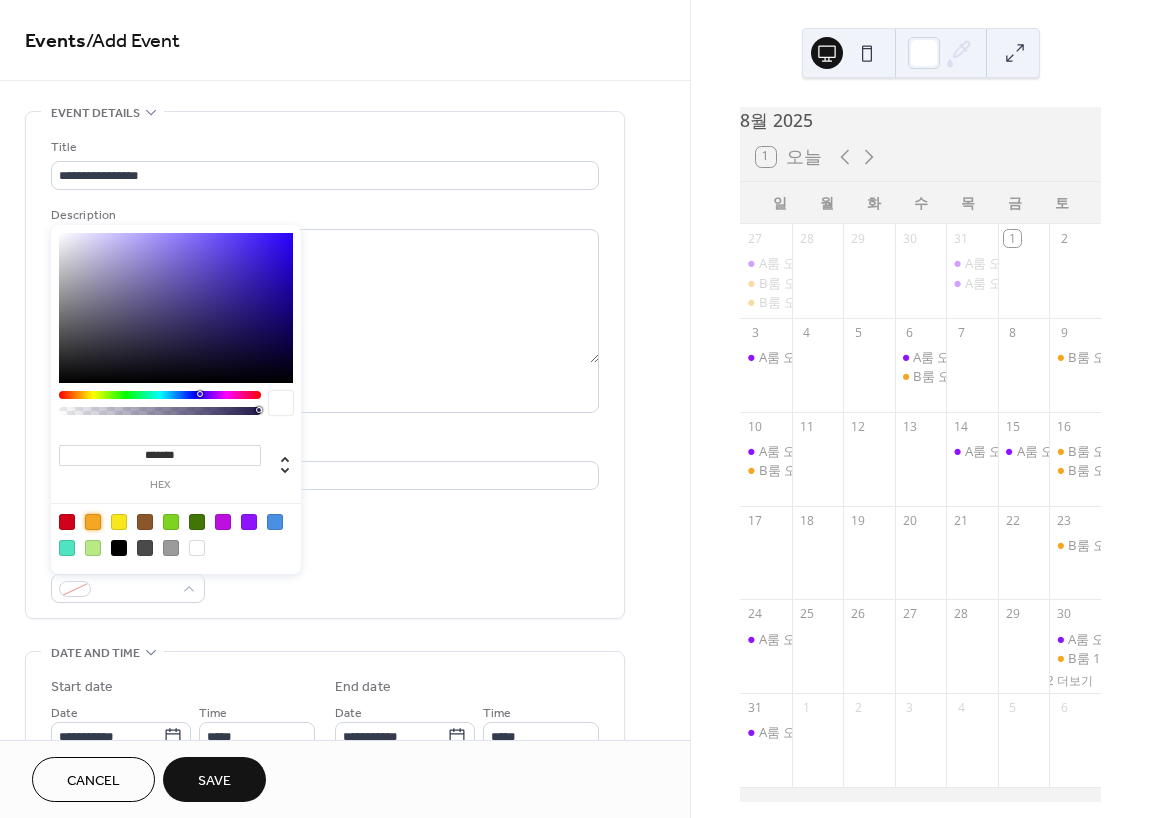 click at bounding box center (93, 522) 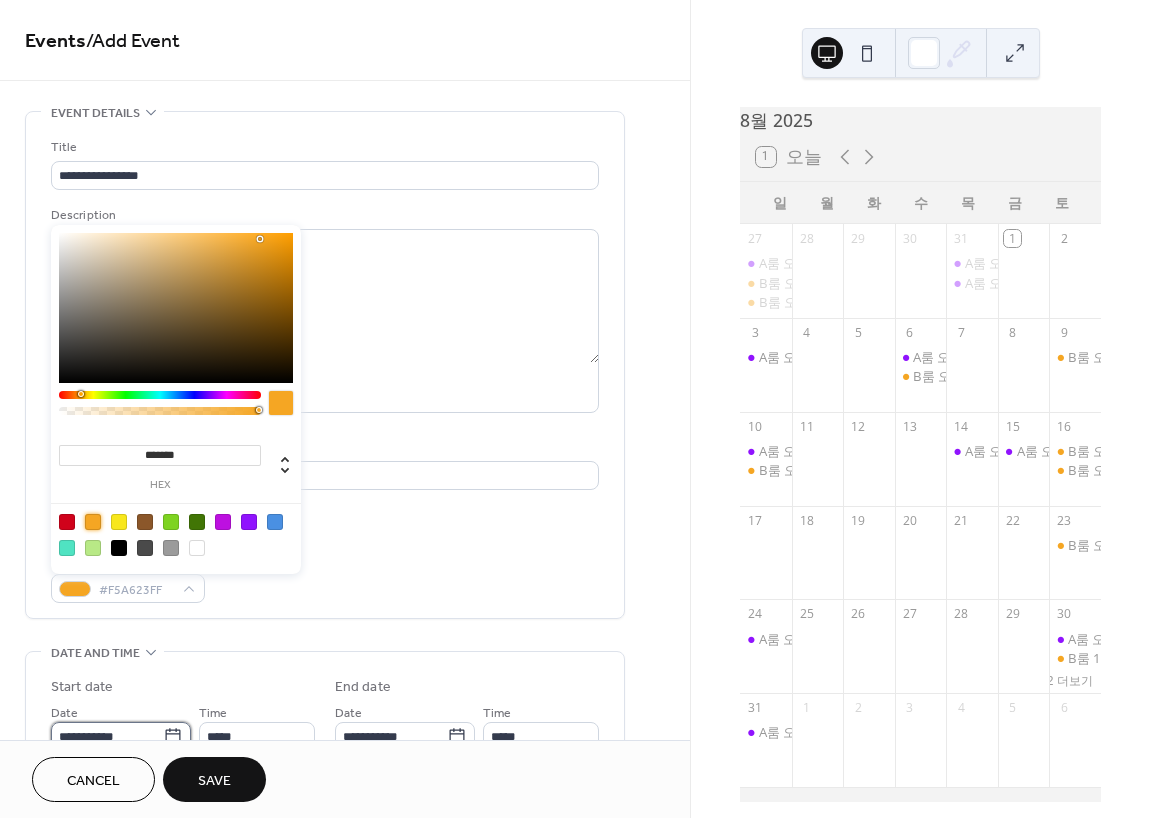 click on "**********" at bounding box center [107, 736] 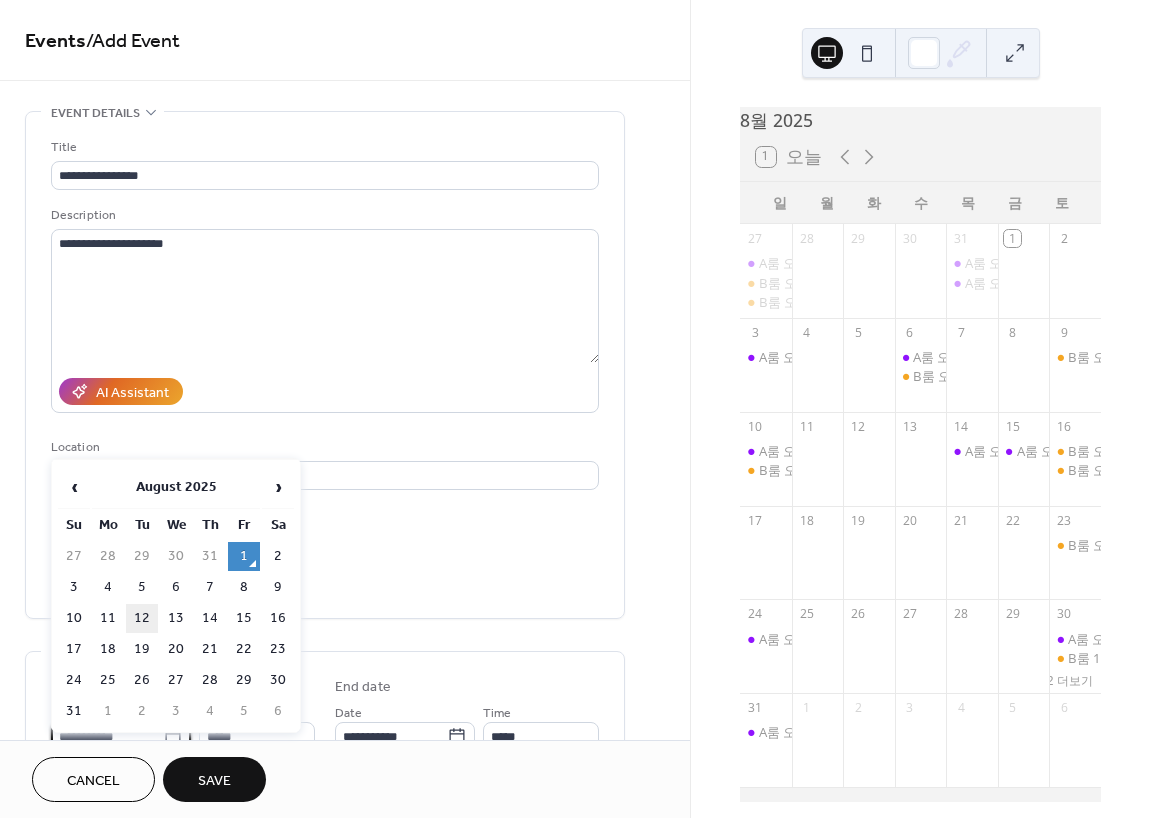 click on "12" at bounding box center [142, 618] 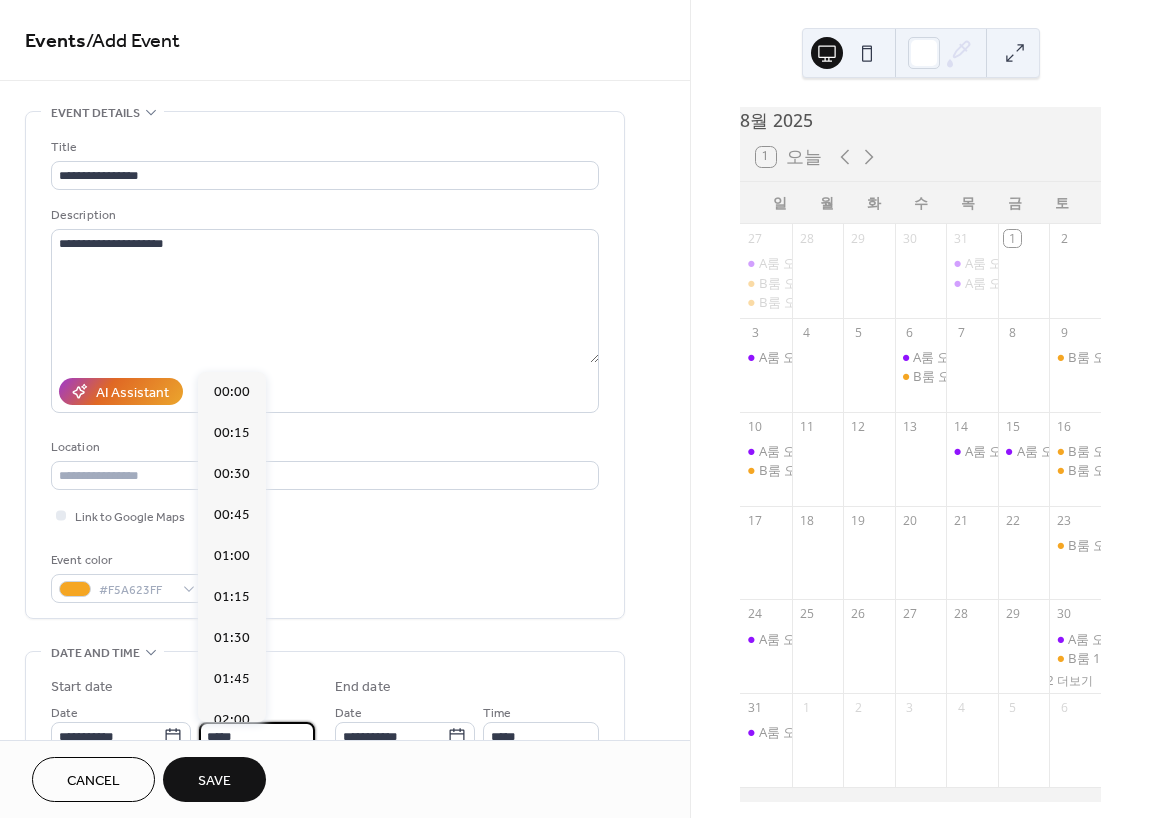 click on "*****" at bounding box center [257, 736] 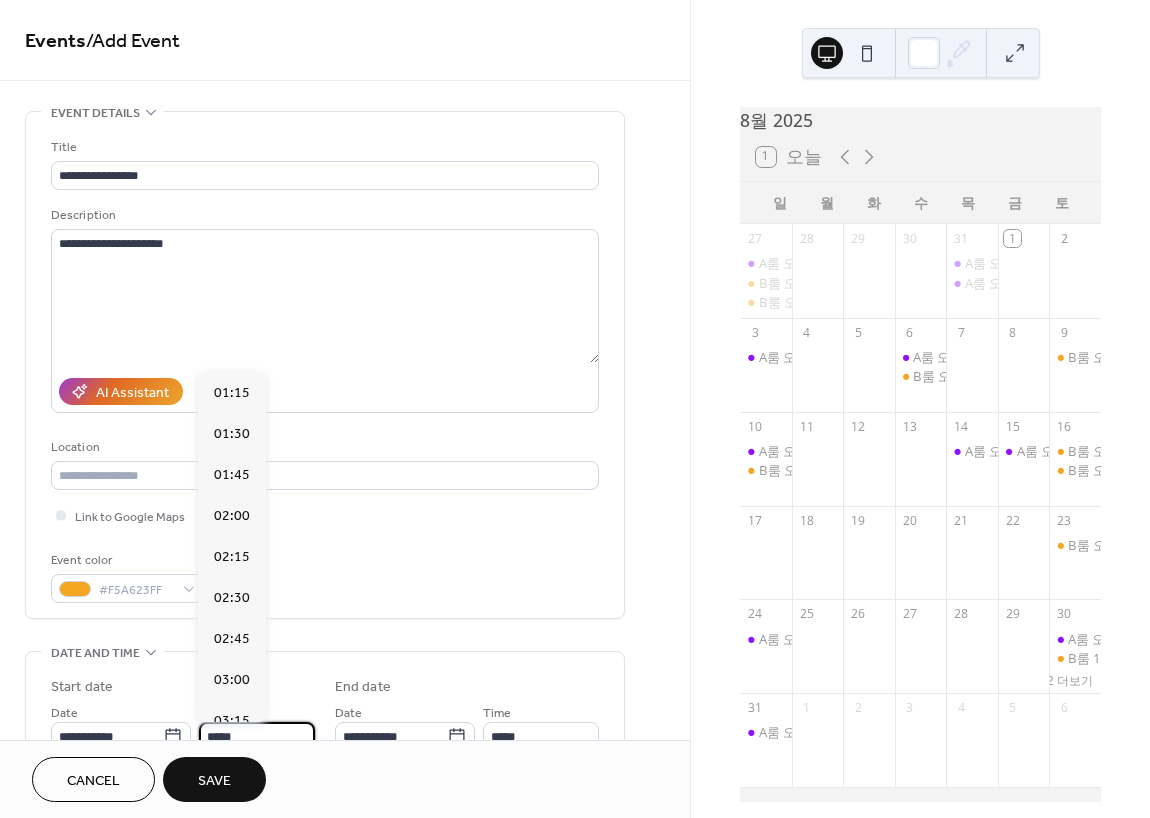 scroll, scrollTop: 168, scrollLeft: 0, axis: vertical 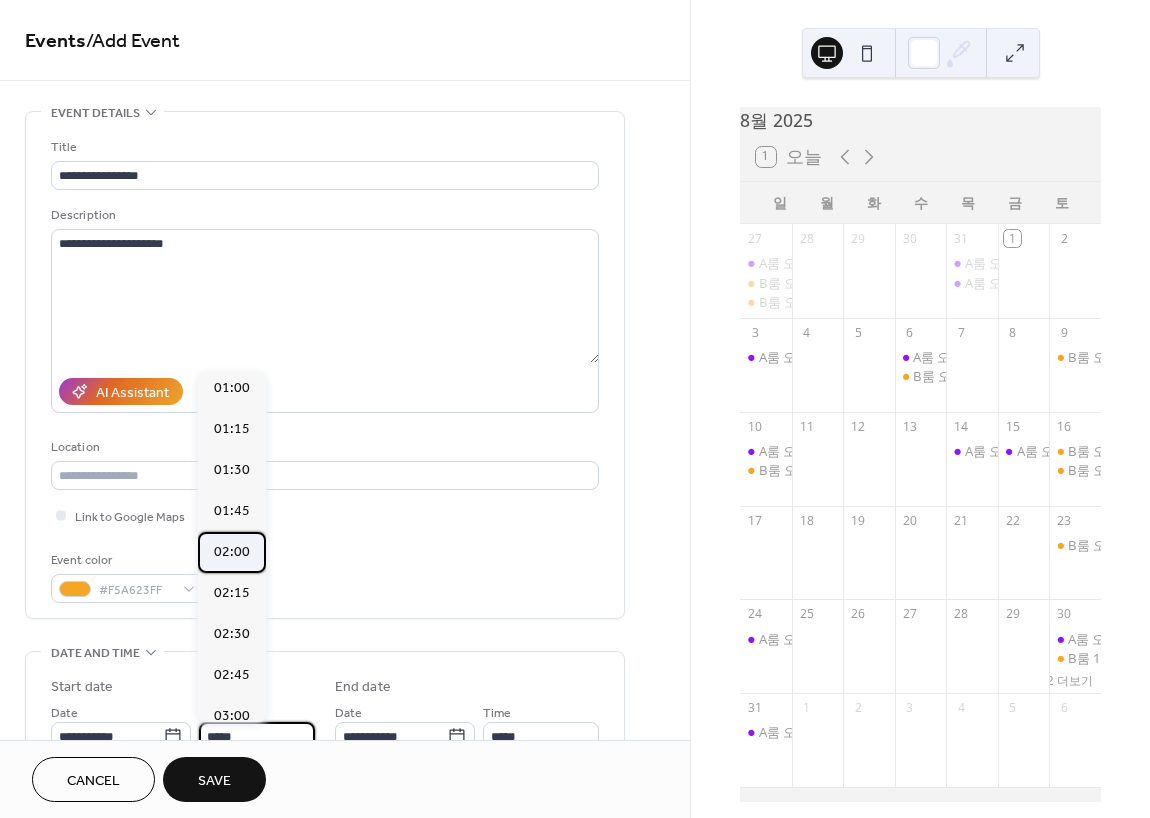 click on "02:00" at bounding box center (232, 552) 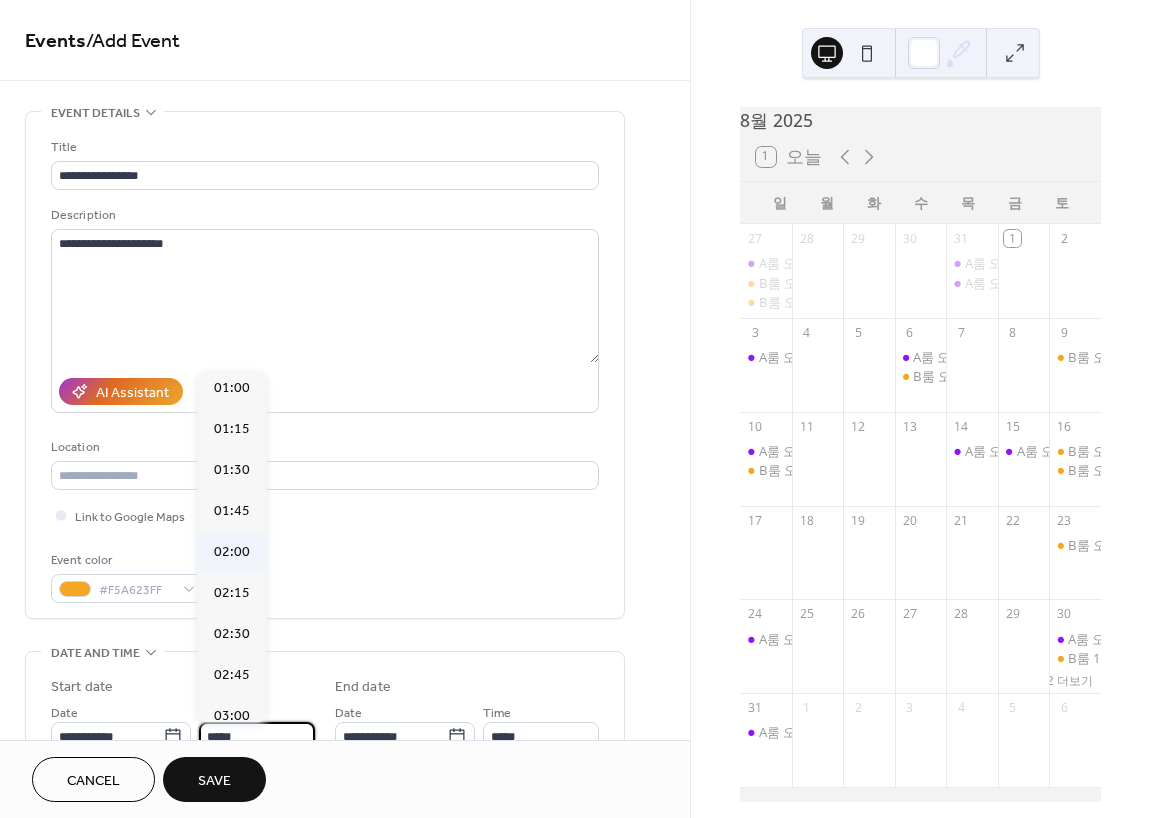 type on "*****" 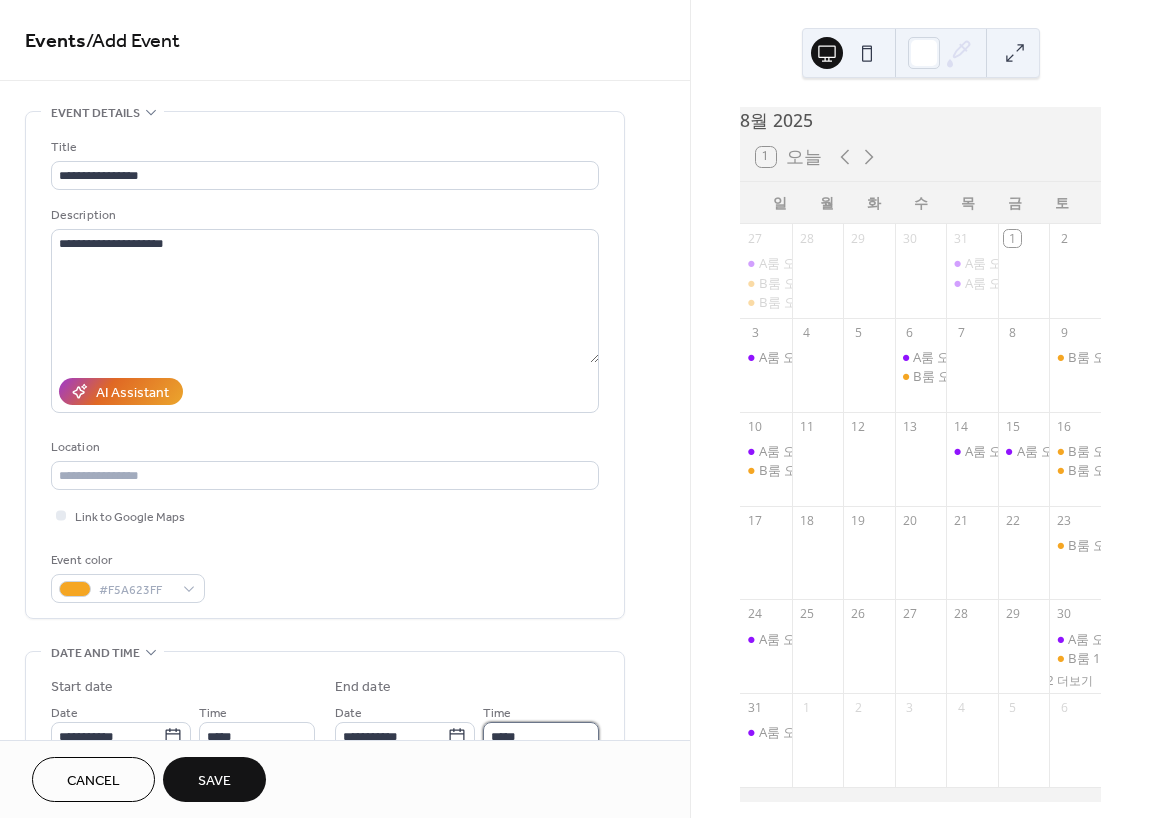 click on "*****" at bounding box center (541, 736) 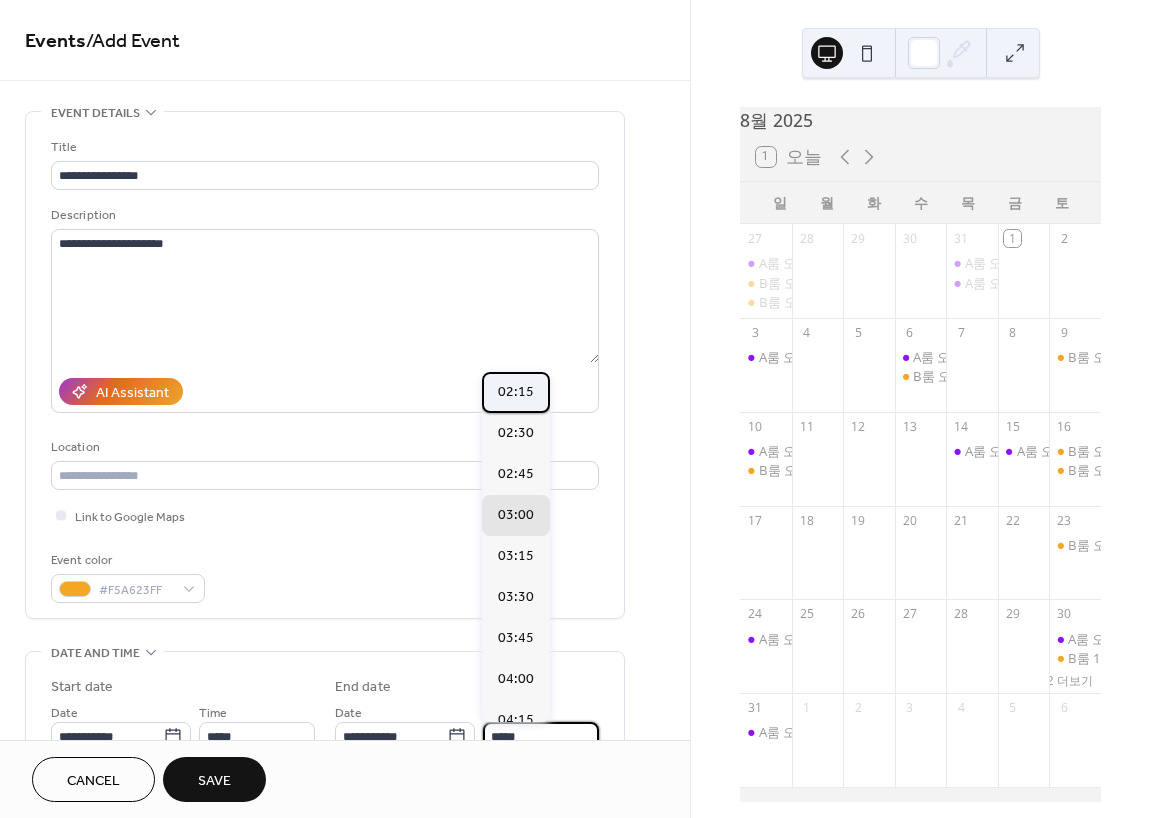 click on "02:15" at bounding box center [516, 392] 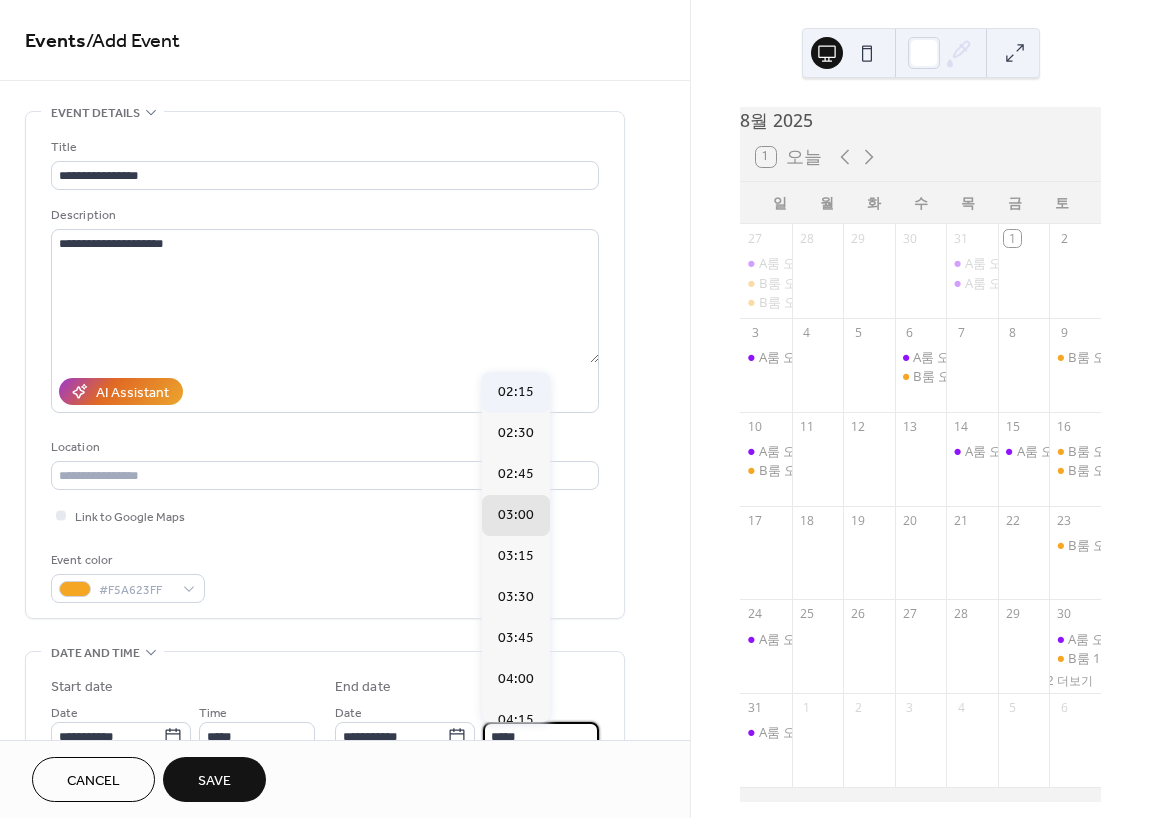 type on "*****" 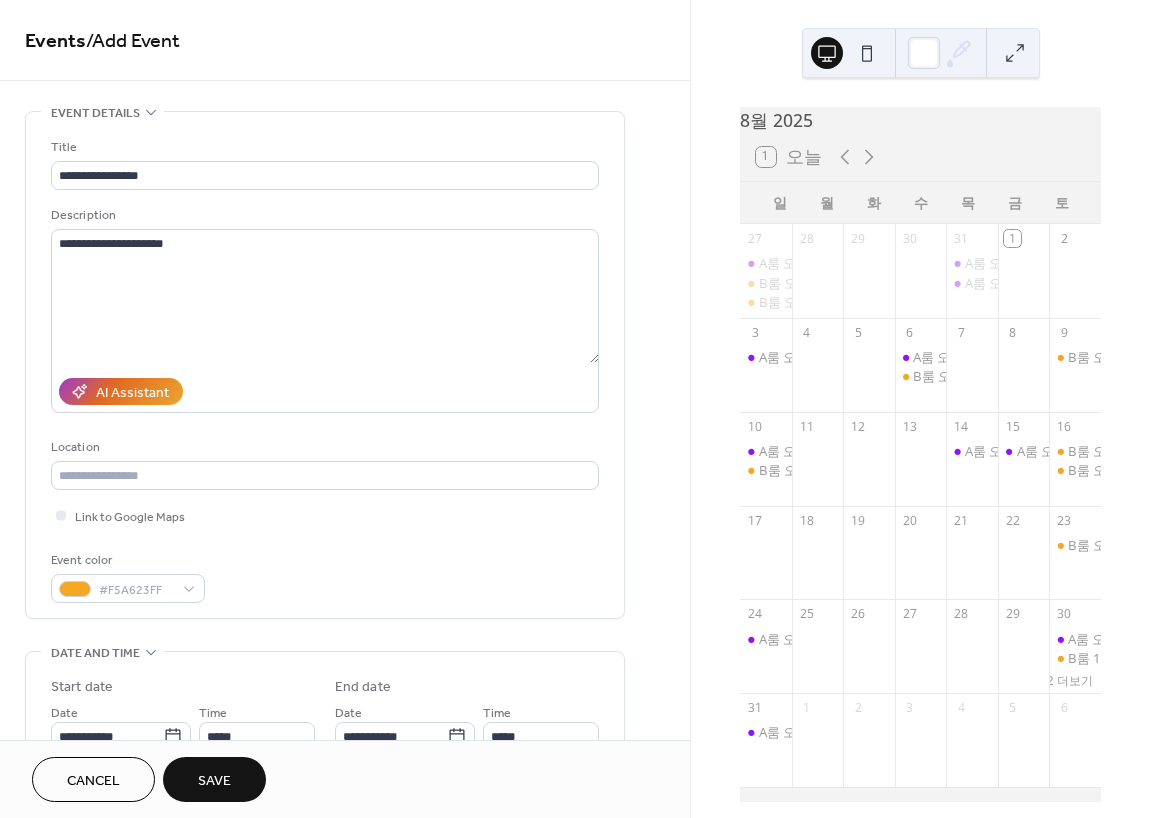 click on "Save" at bounding box center [214, 781] 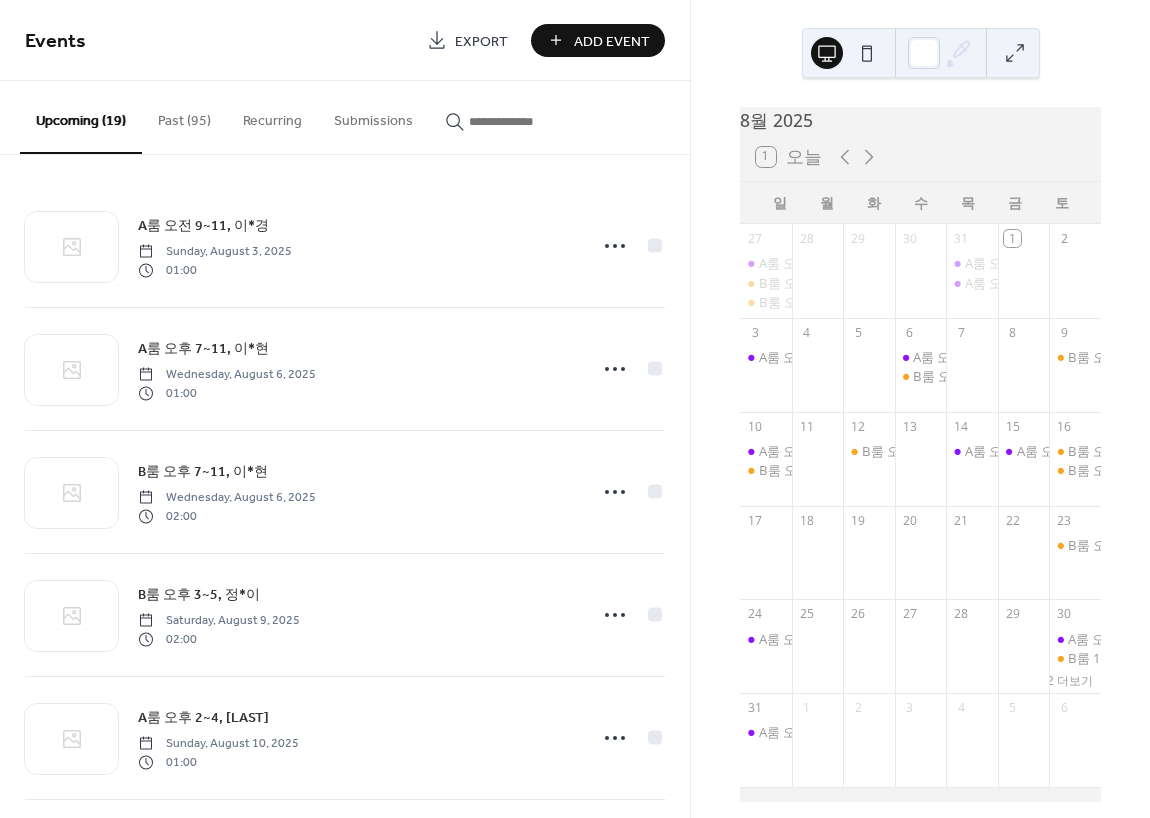 click on "Add Event" at bounding box center (612, 41) 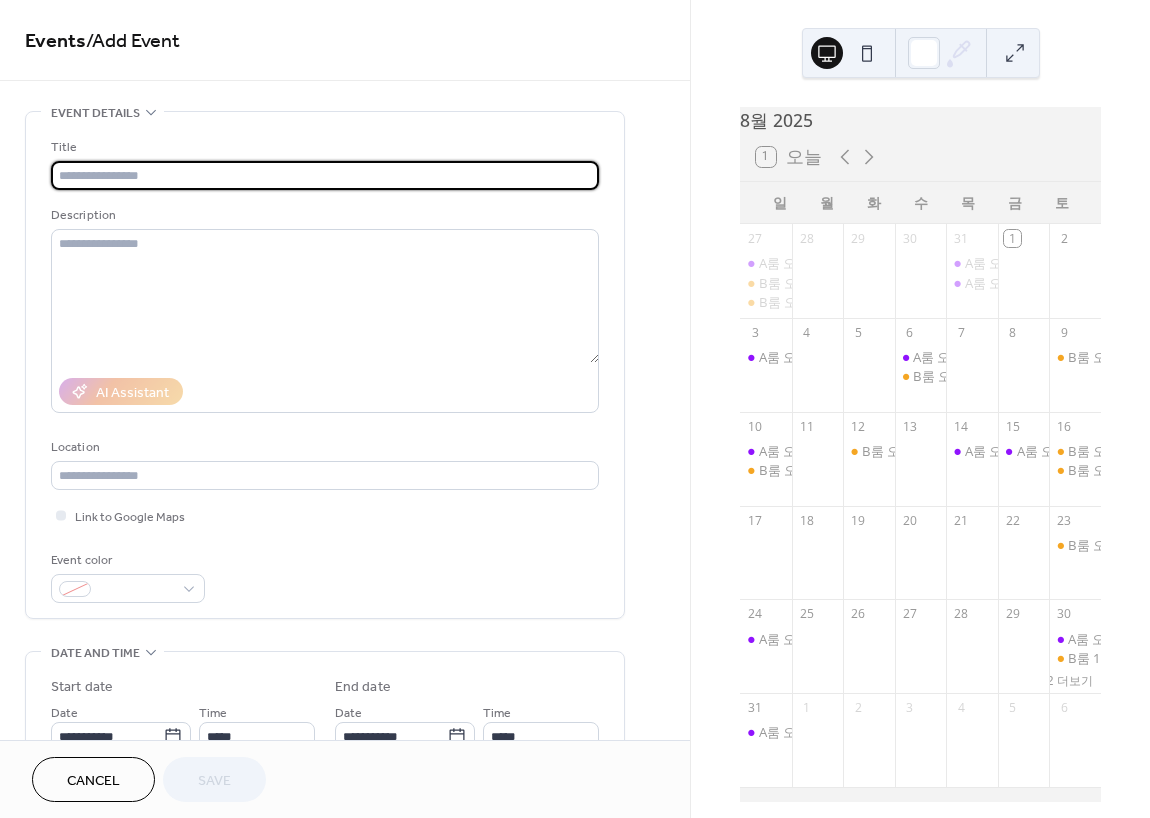 click on "Description" at bounding box center [323, 215] 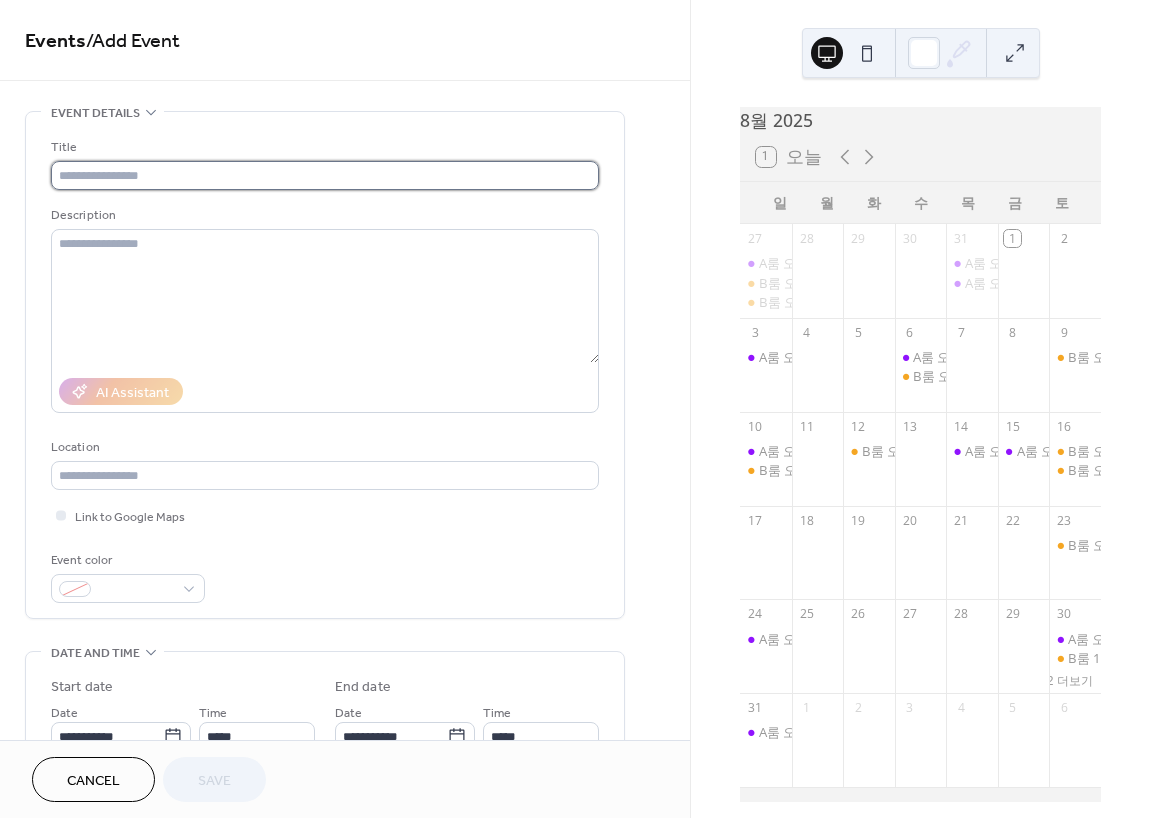 drag, startPoint x: 548, startPoint y: 165, endPoint x: 553, endPoint y: 174, distance: 10.29563 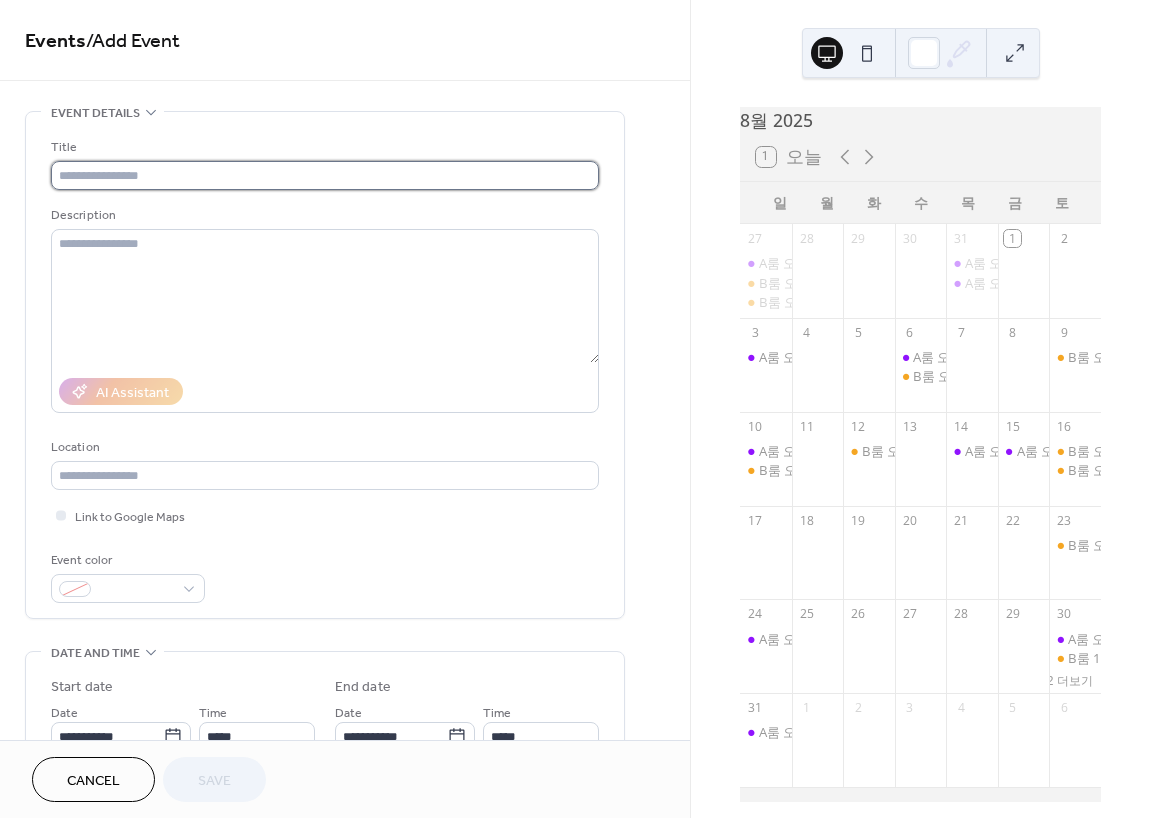 click at bounding box center (325, 175) 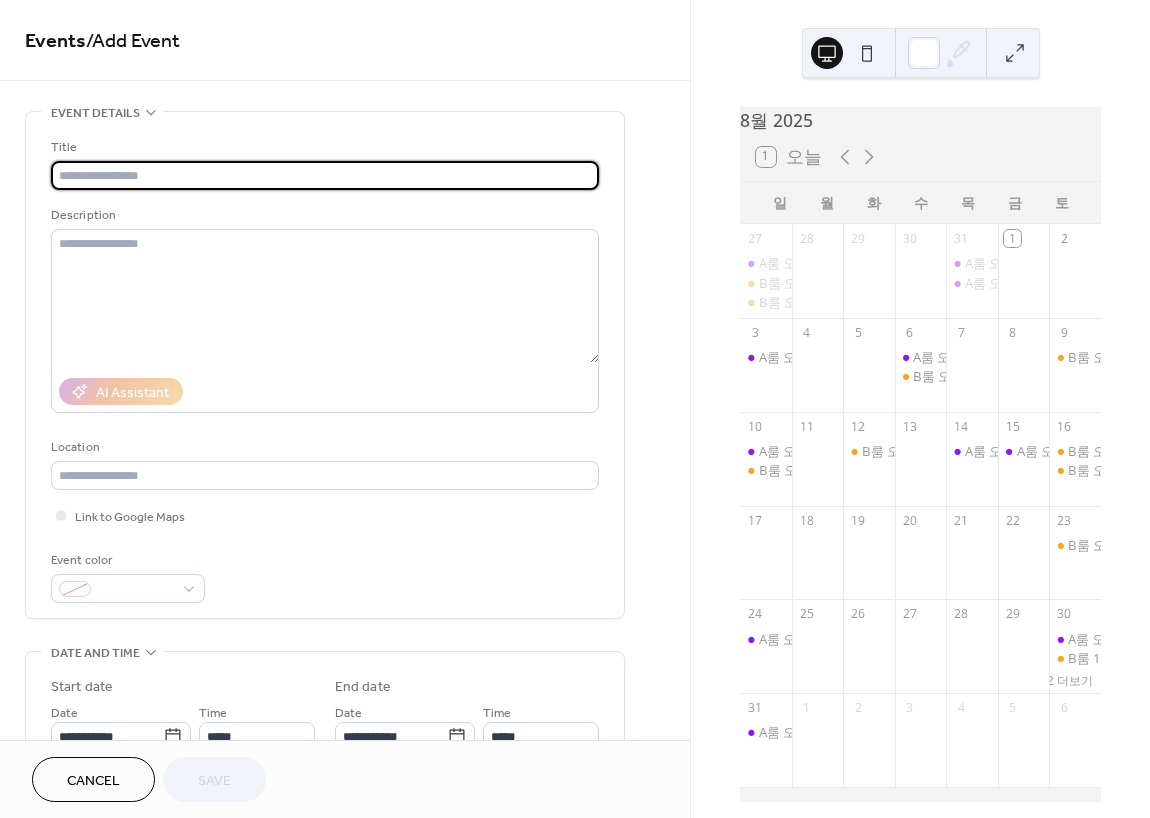 type on "*" 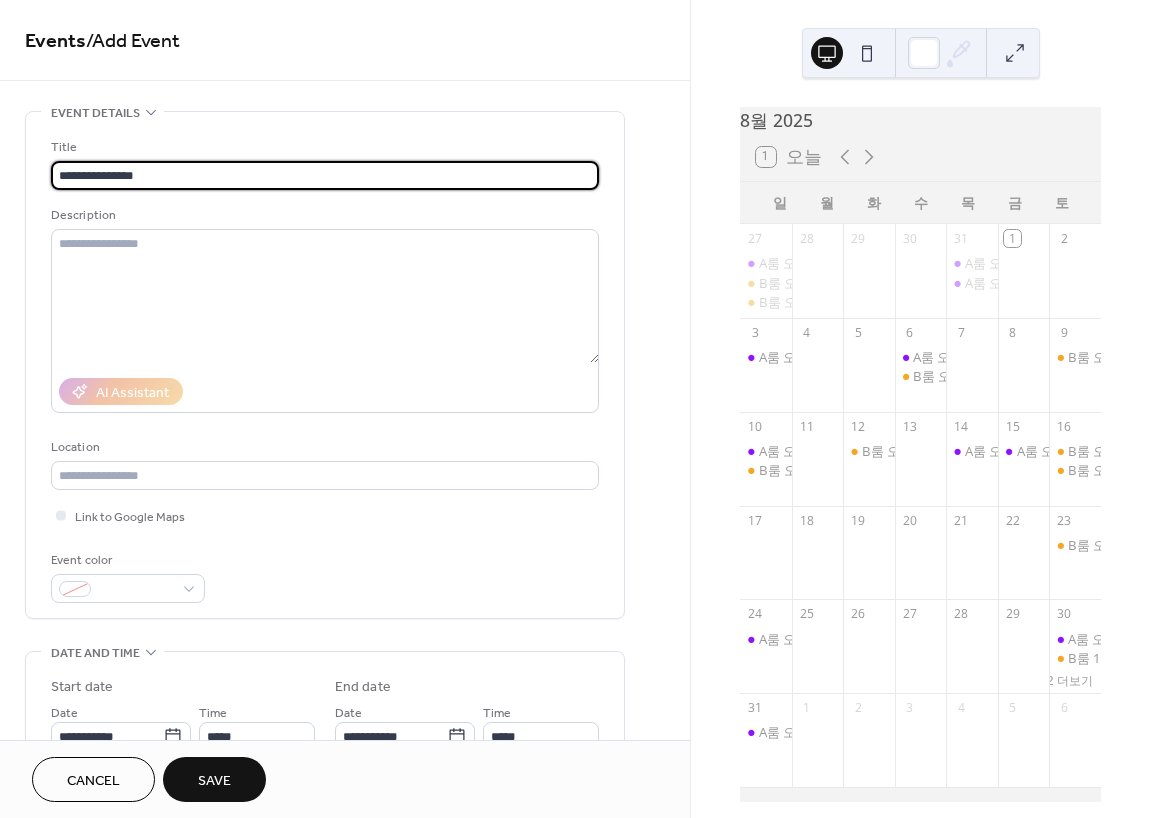 type on "**********" 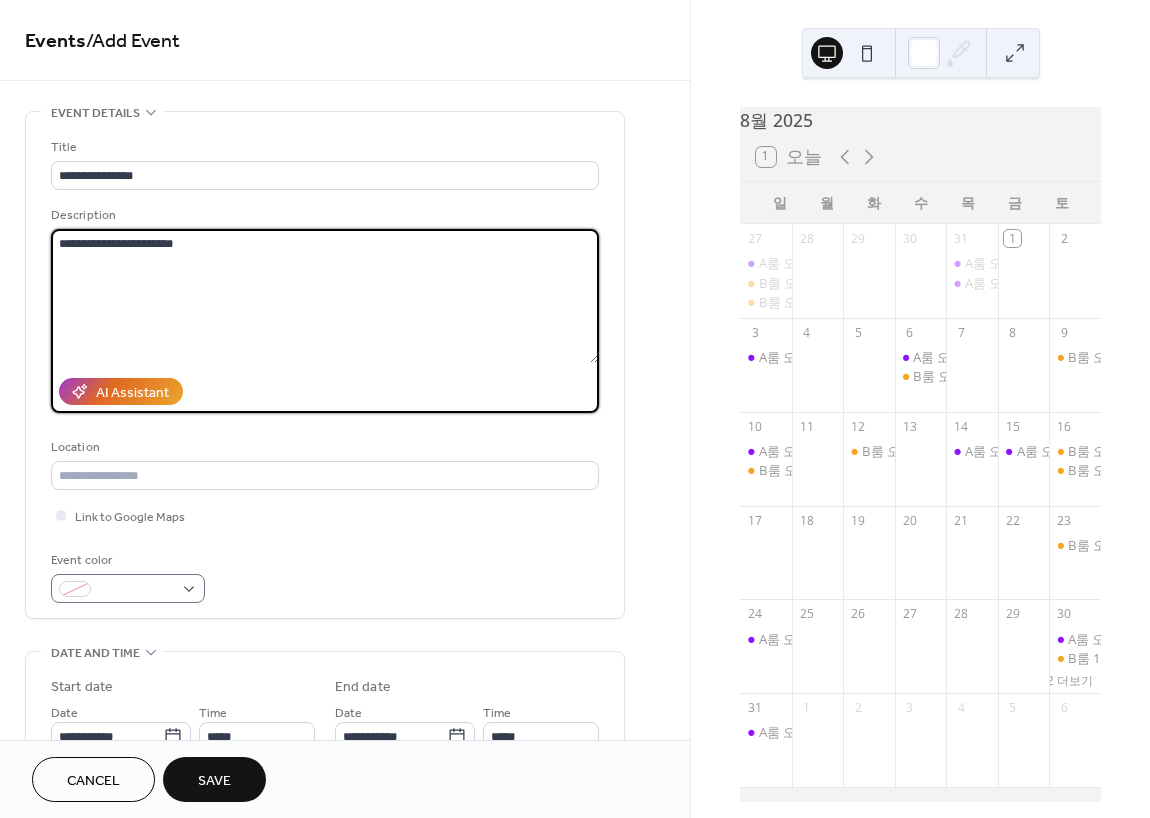 type on "**********" 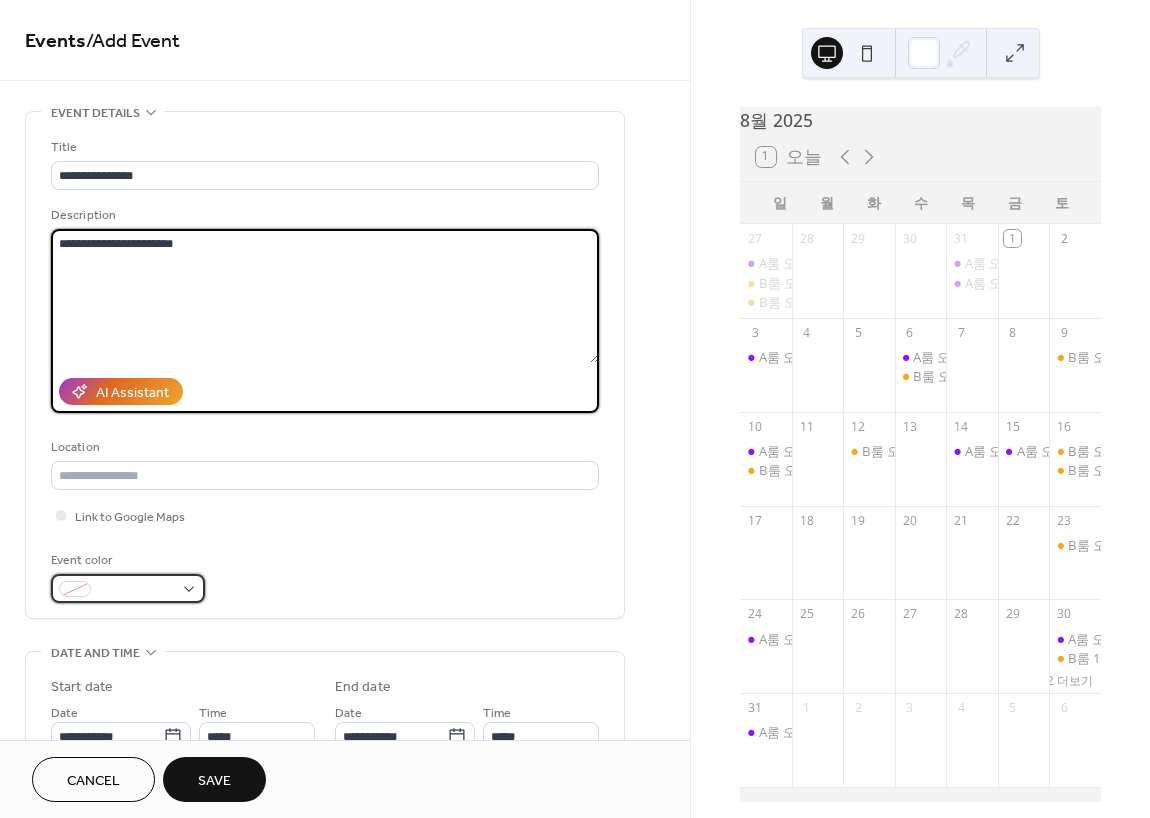 click at bounding box center [128, 588] 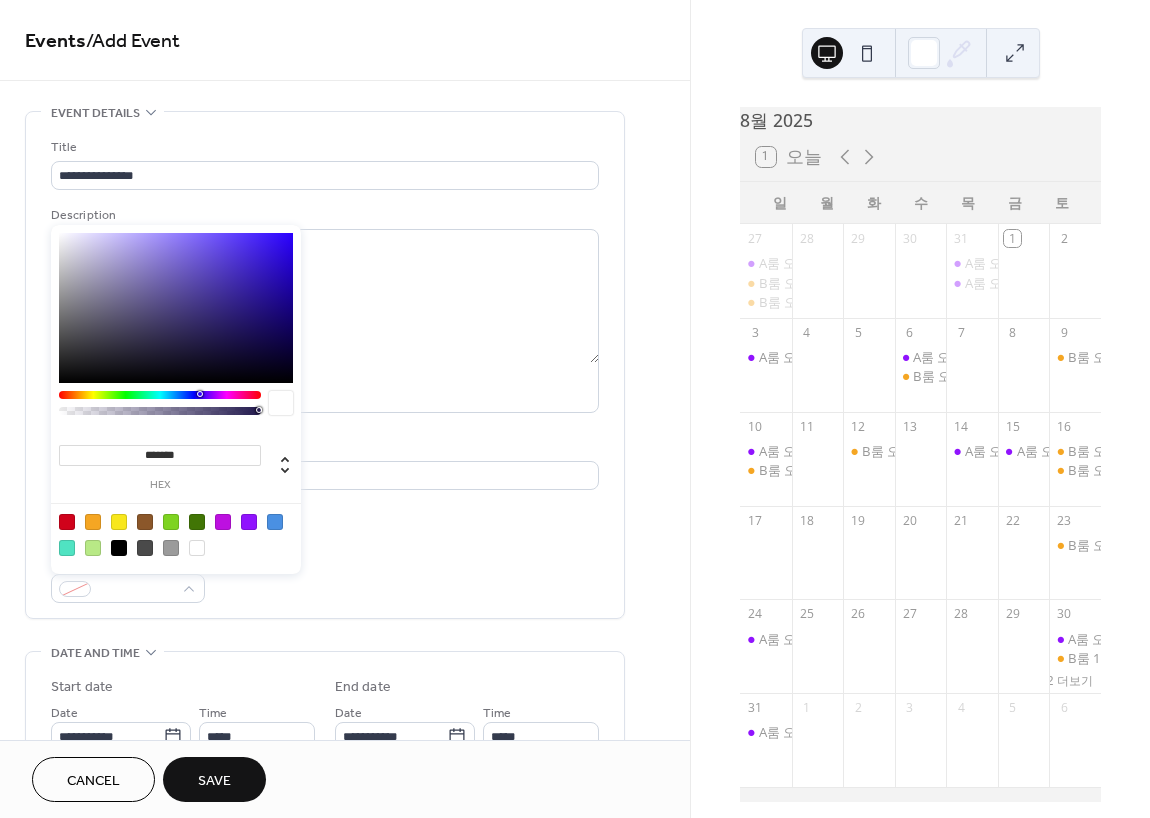 click at bounding box center [171, 548] 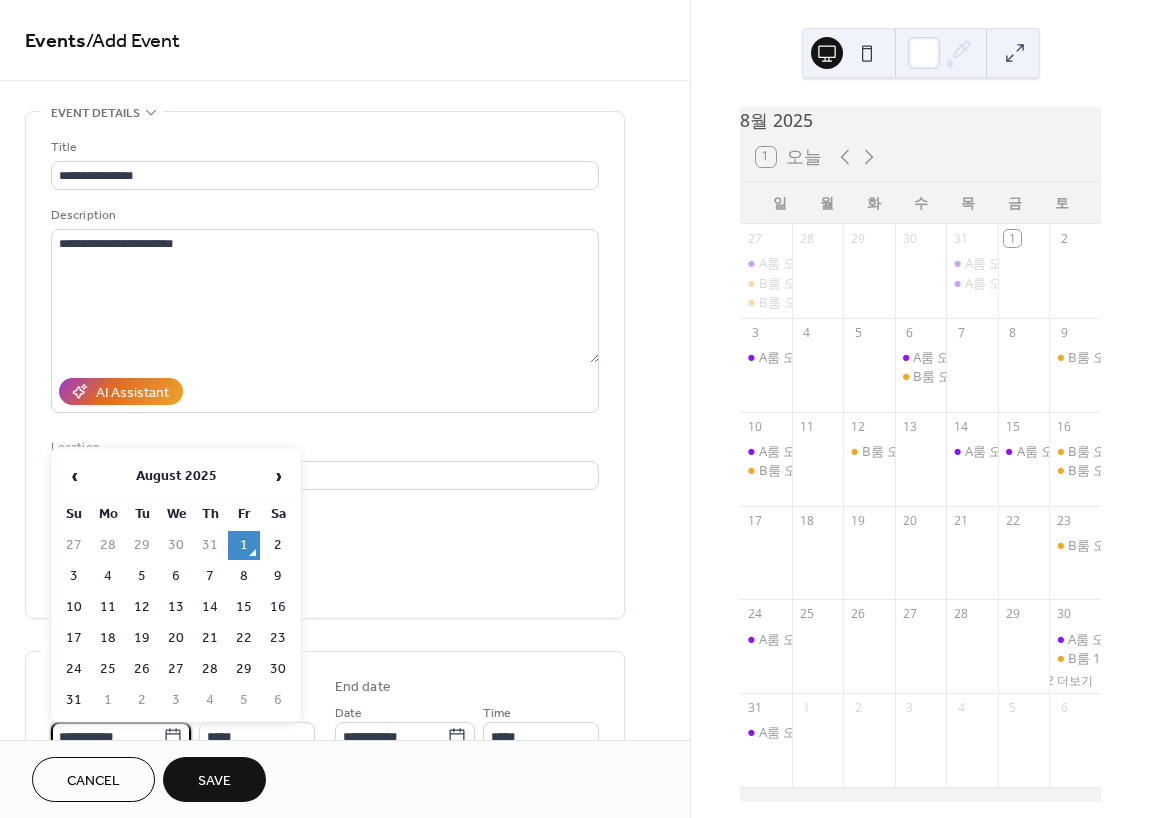 click on "**********" at bounding box center (107, 736) 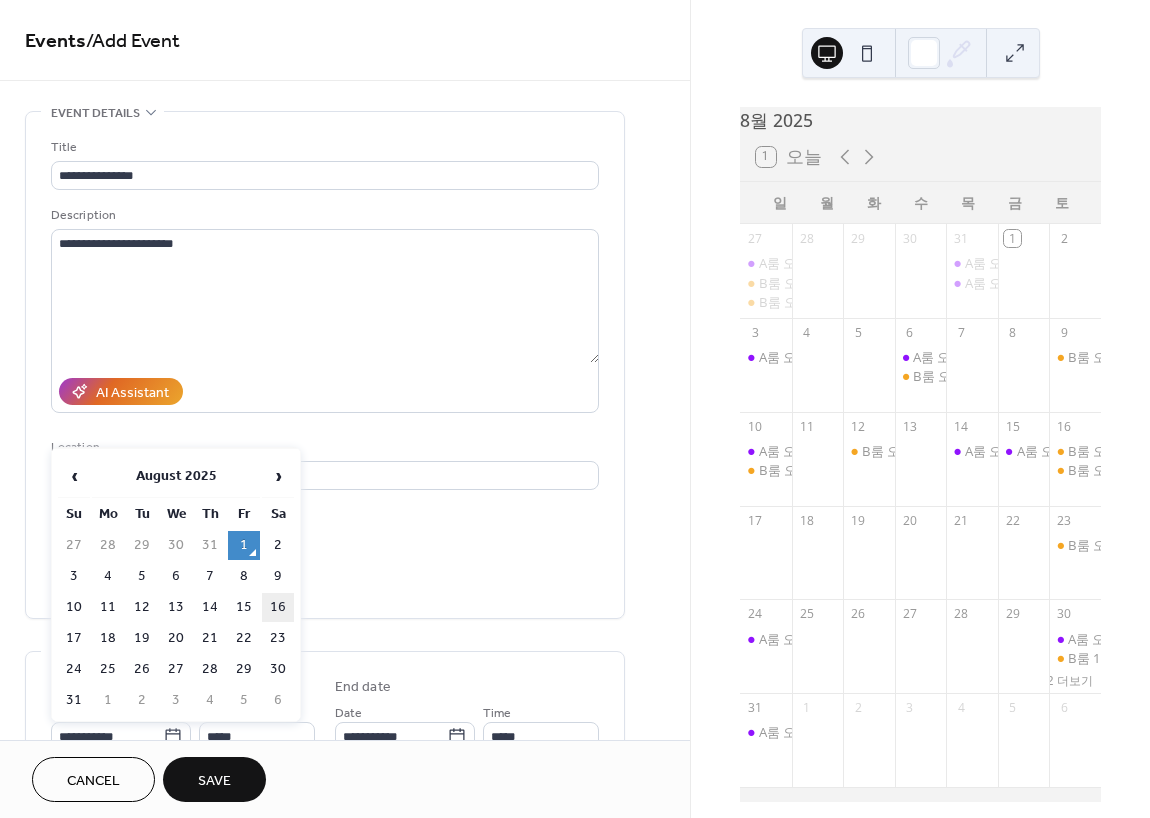 click on "16" at bounding box center [278, 607] 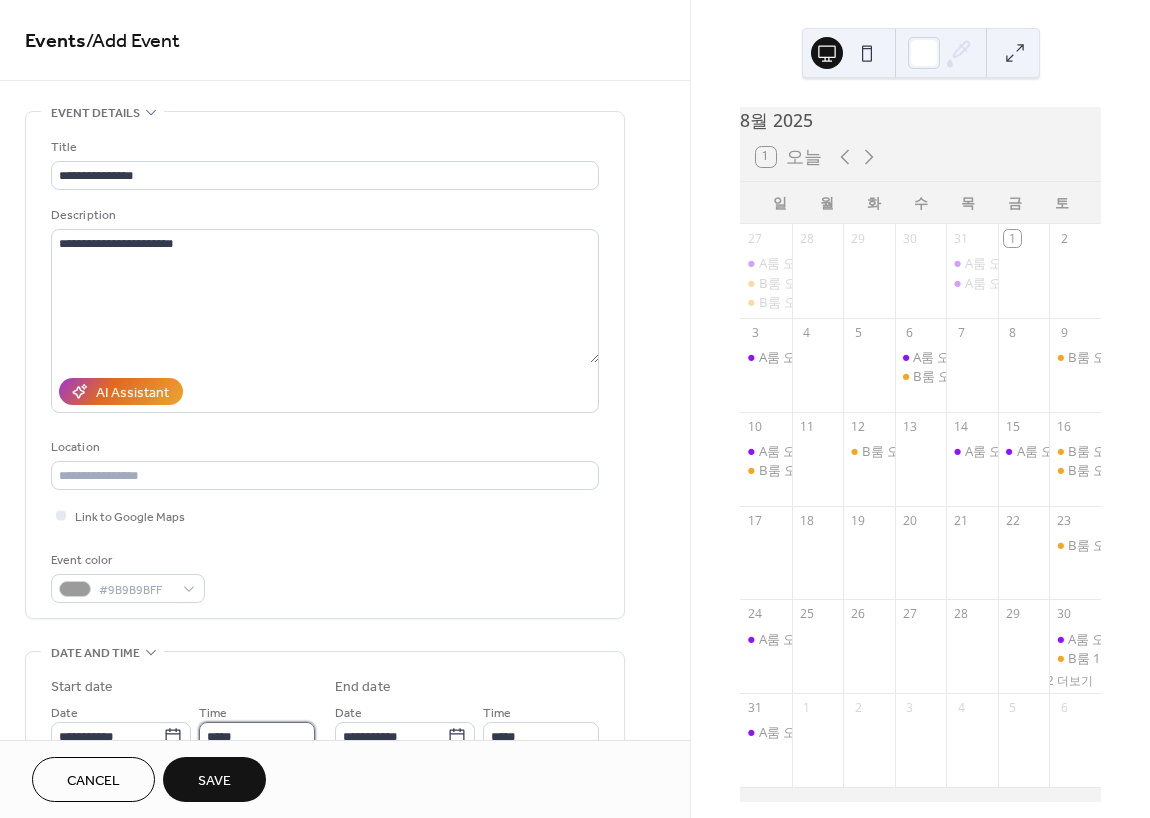 click on "*****" at bounding box center [257, 736] 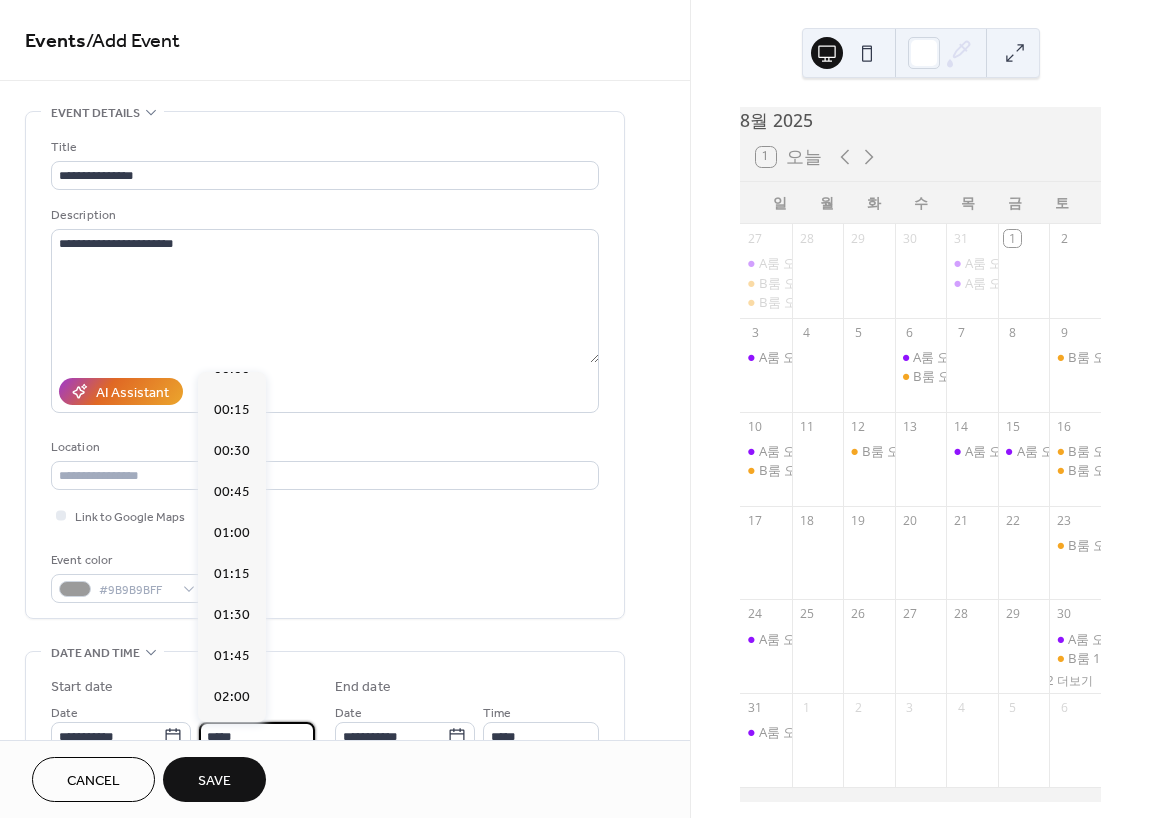 scroll, scrollTop: 0, scrollLeft: 0, axis: both 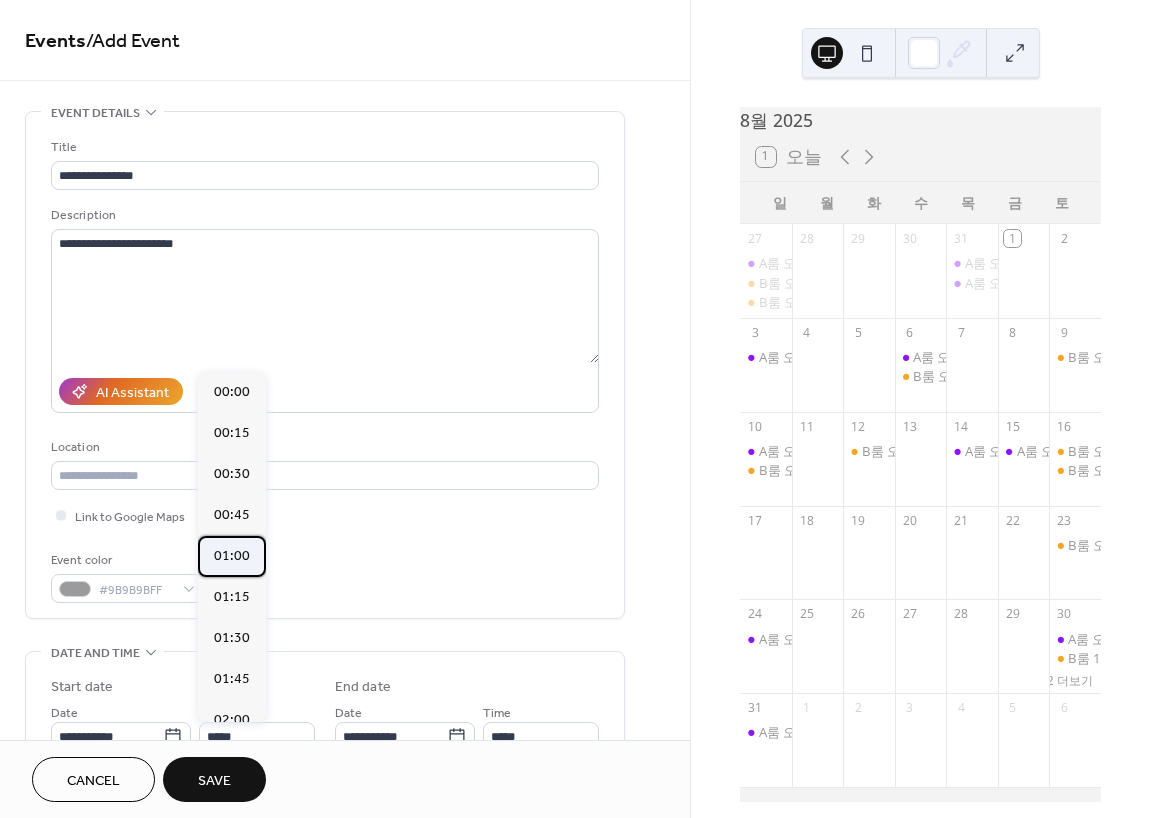 click on "01:00" at bounding box center (232, 556) 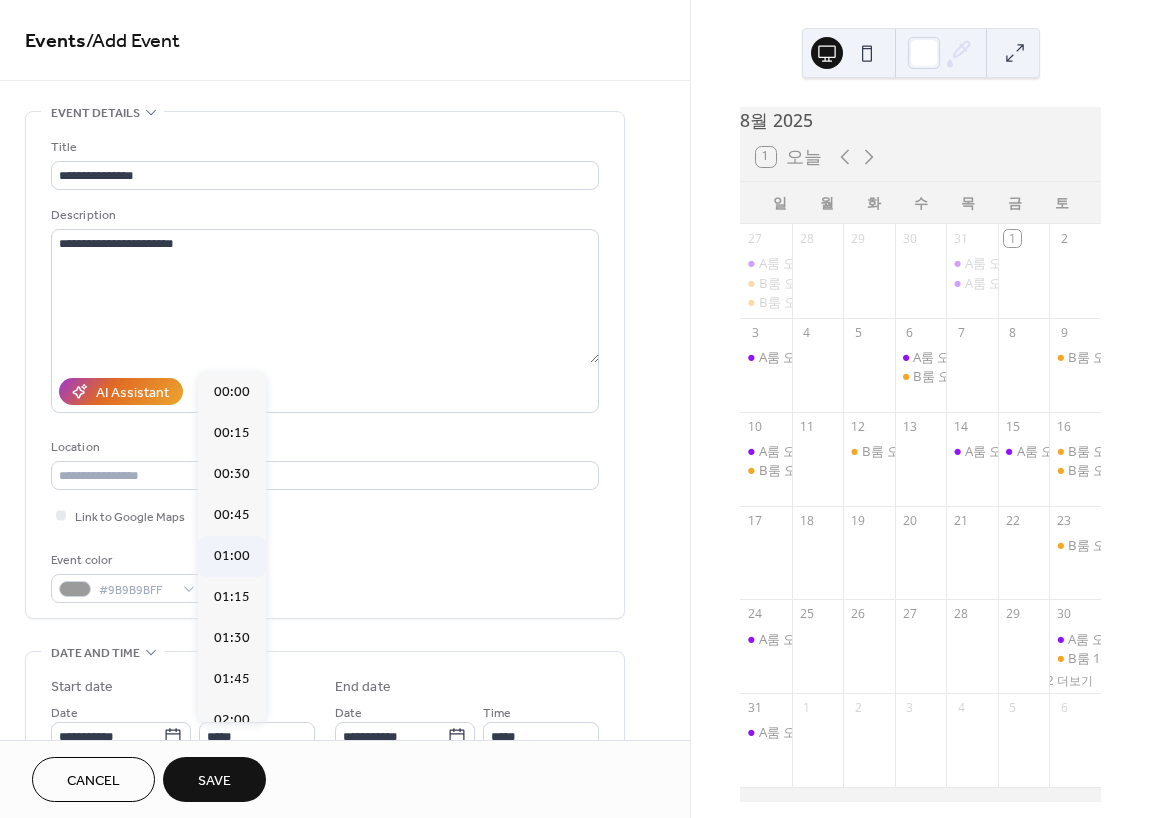 type on "*****" 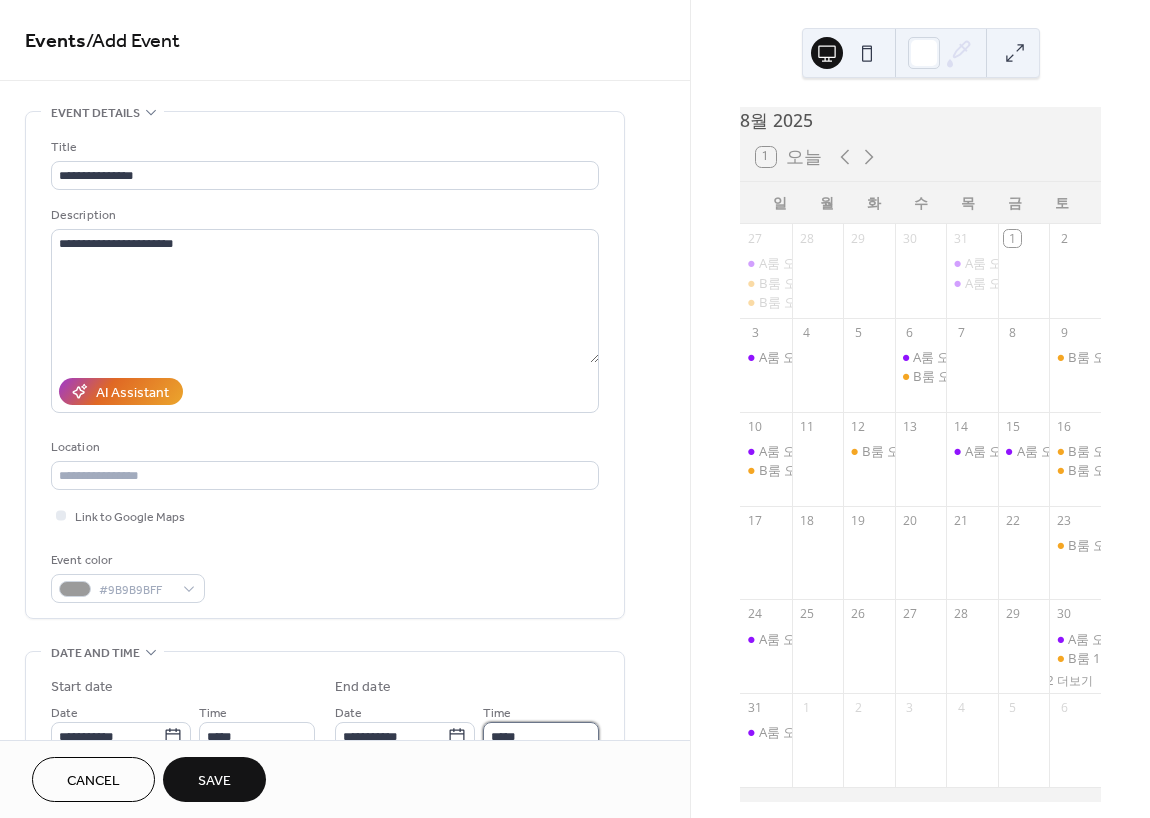 click on "*****" at bounding box center [541, 736] 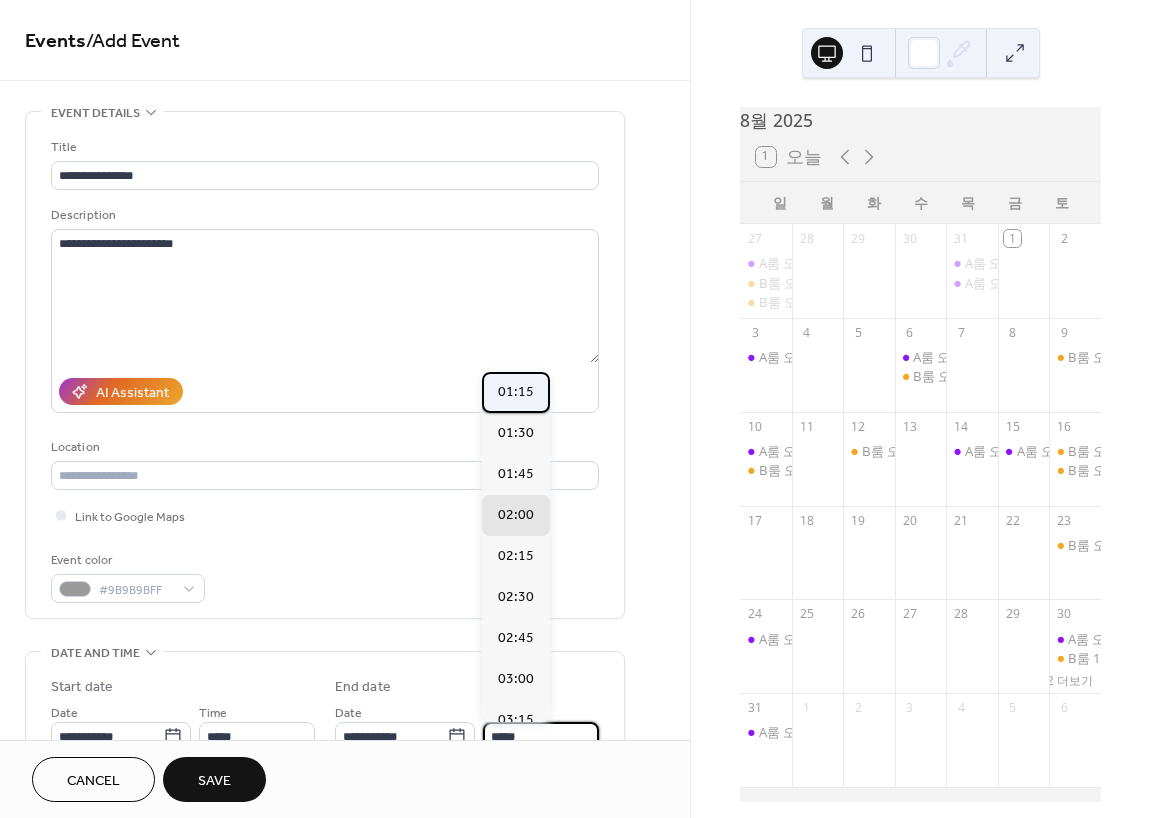 click on "01:15" at bounding box center [516, 392] 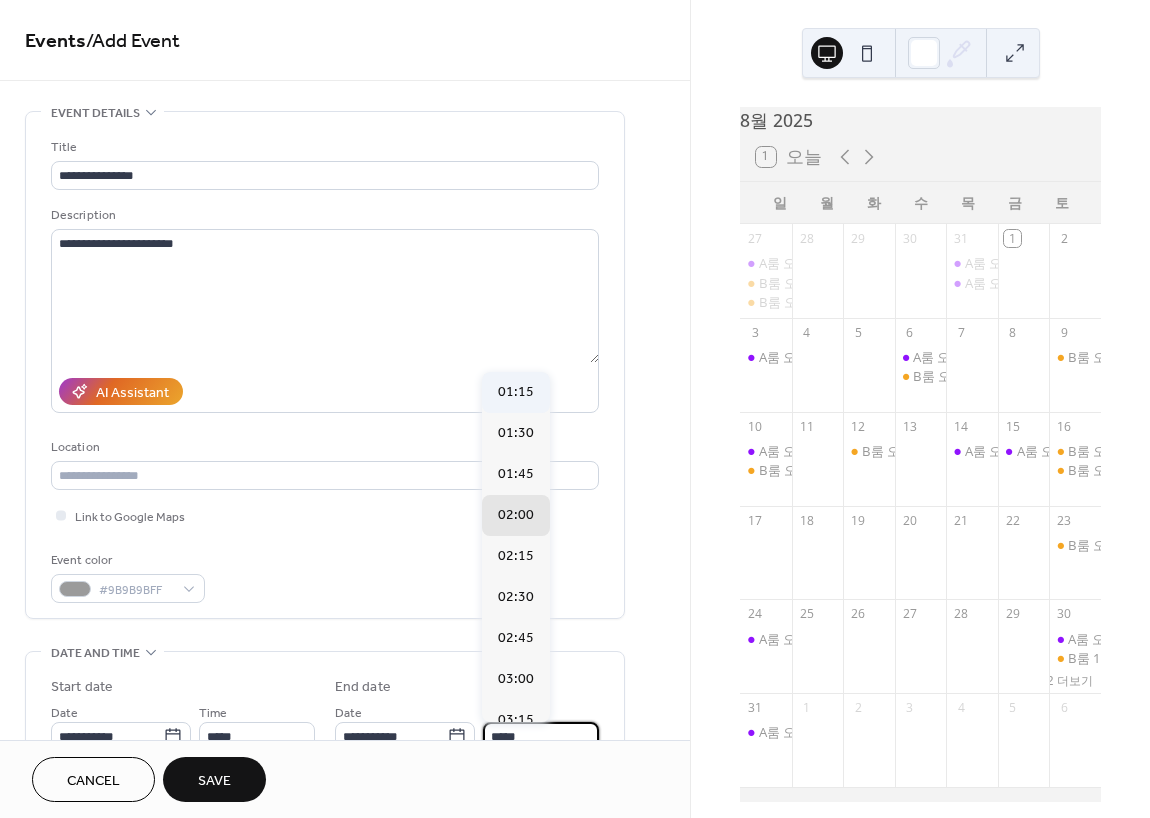 type on "*****" 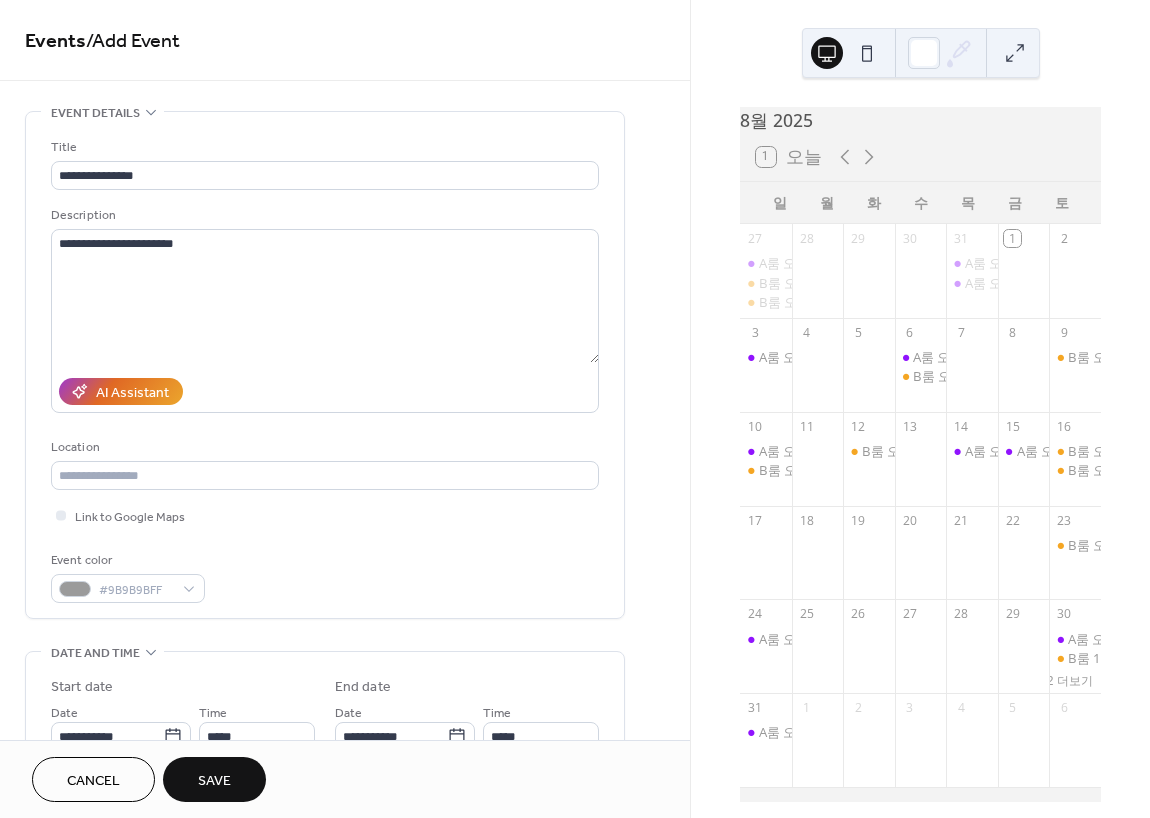 click on "Save" at bounding box center (214, 779) 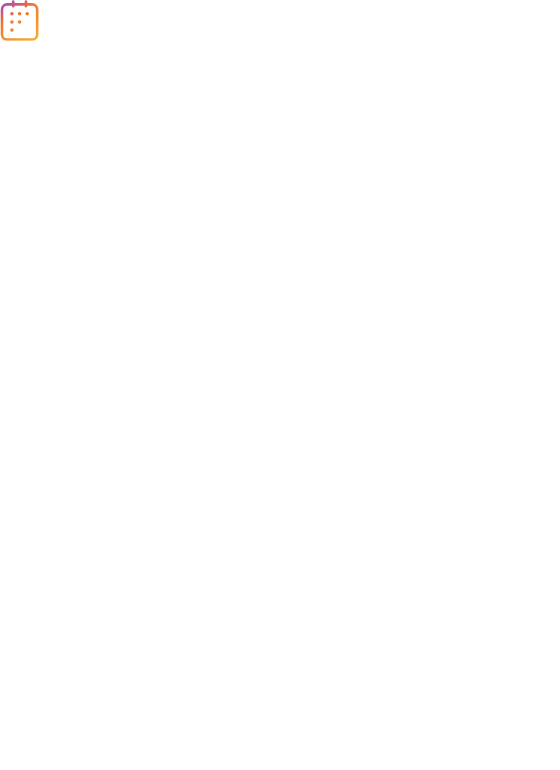 scroll, scrollTop: 0, scrollLeft: 0, axis: both 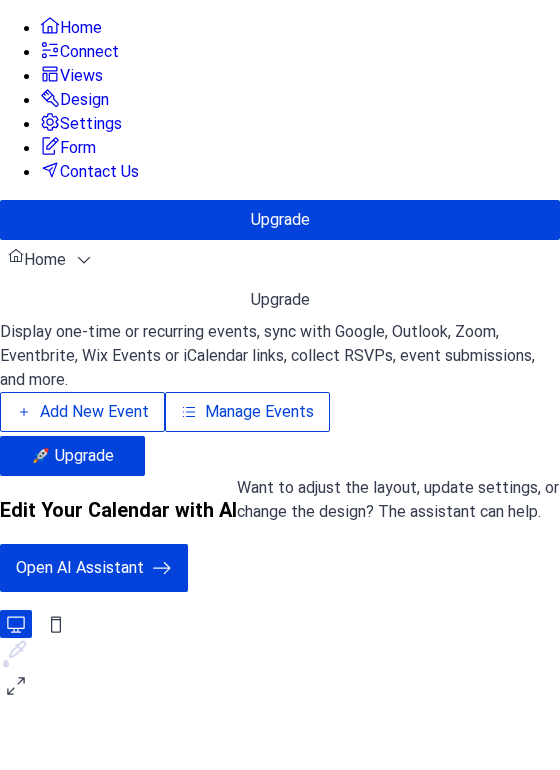 click on "Add New Event" at bounding box center [94, 412] 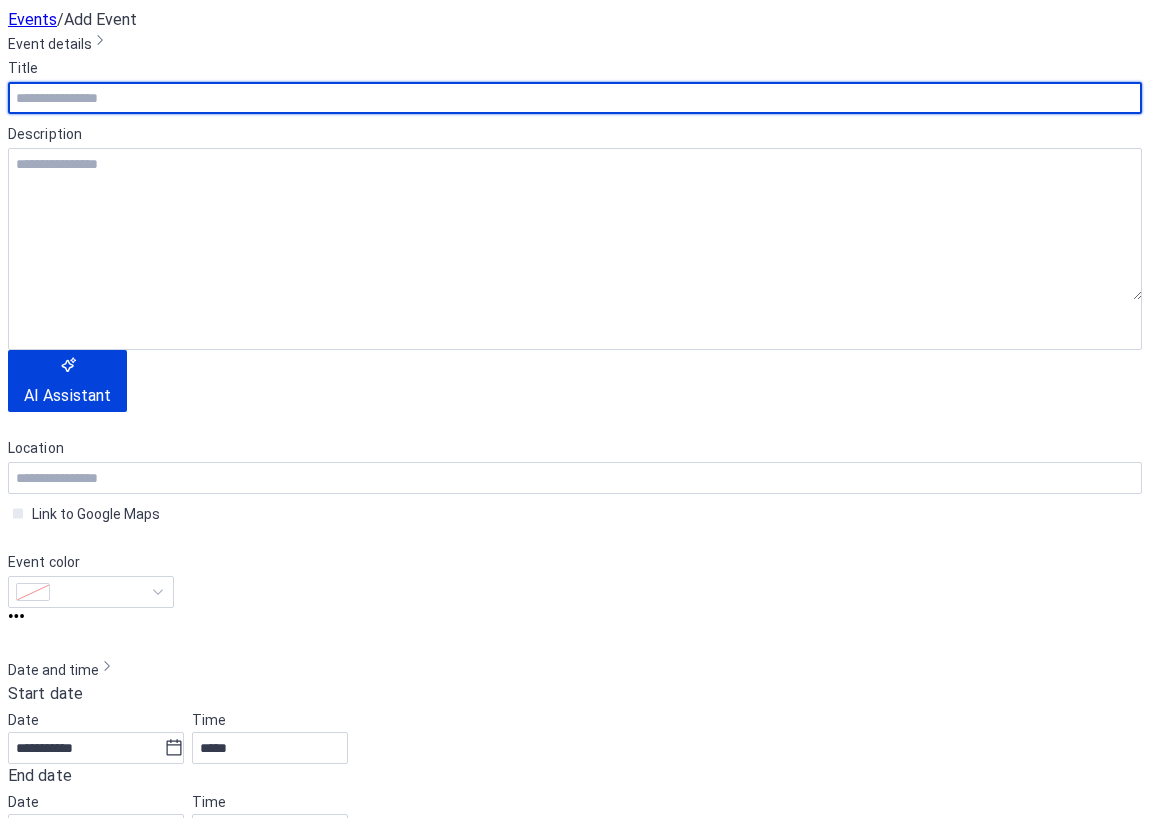 scroll, scrollTop: 0, scrollLeft: 0, axis: both 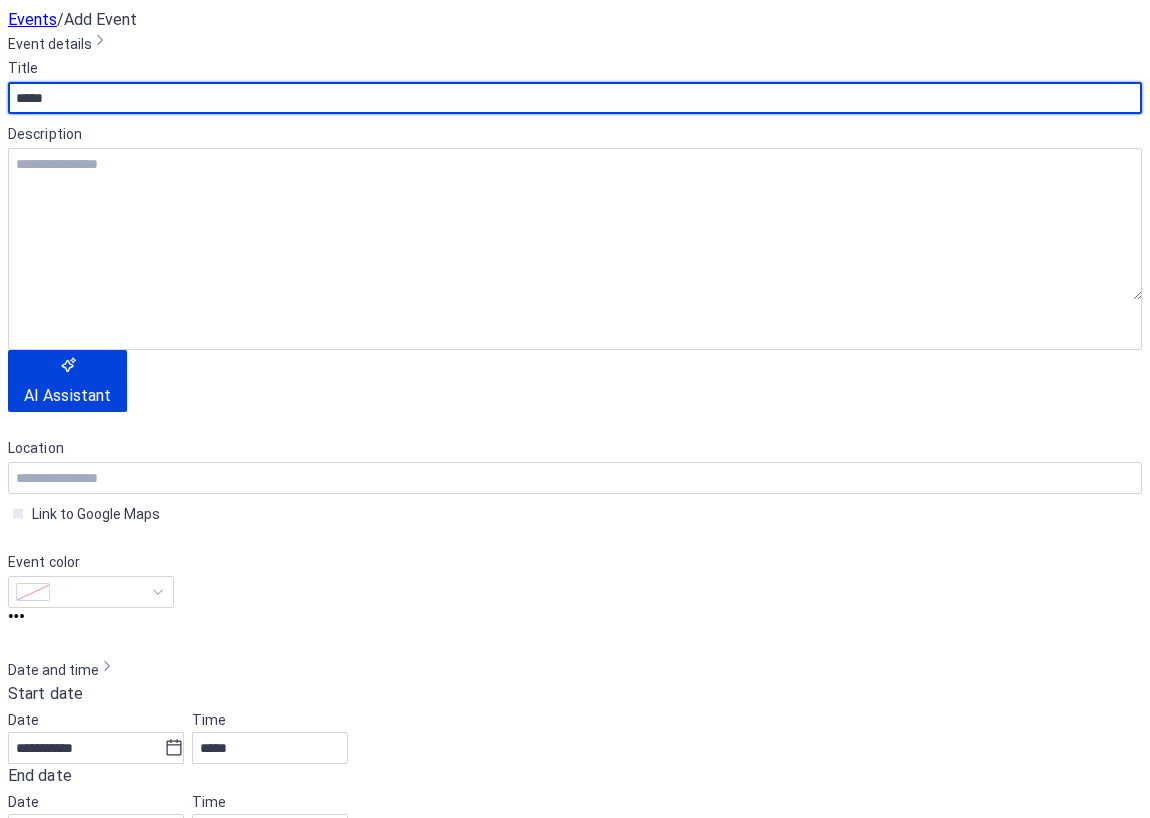 type on "*****" 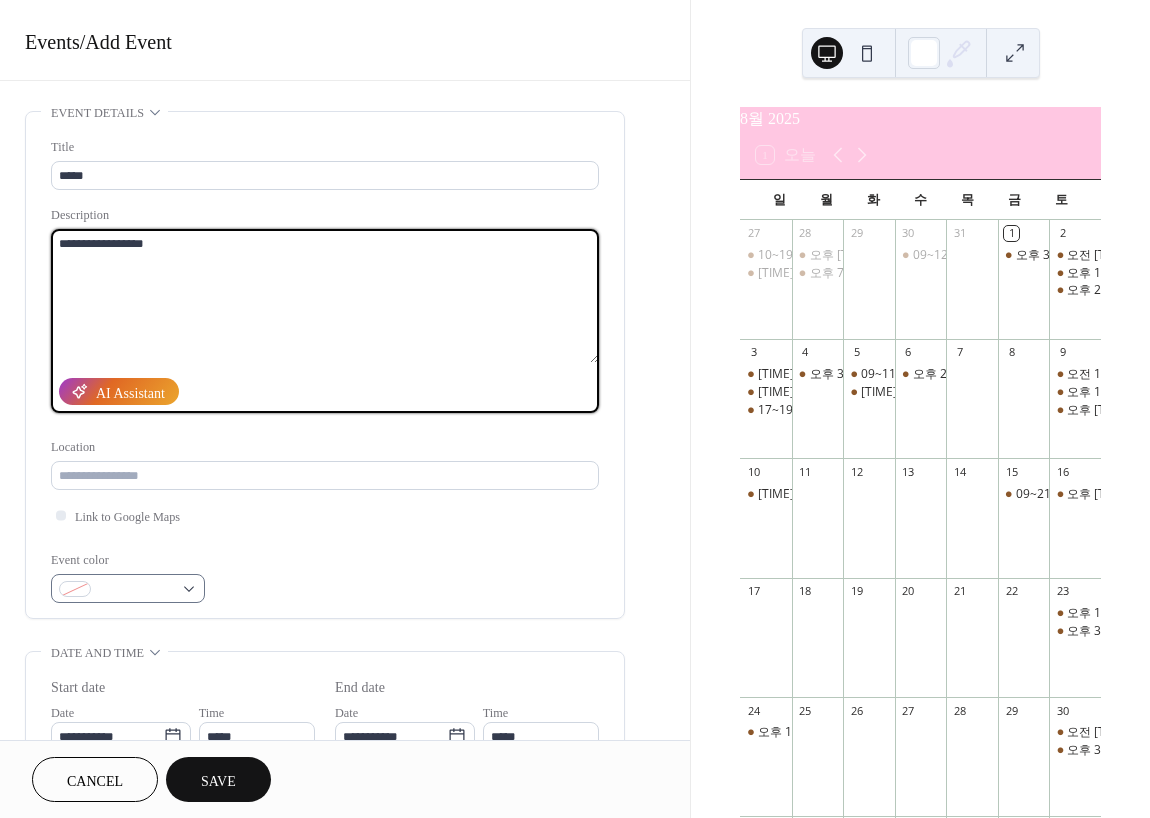 type on "**********" 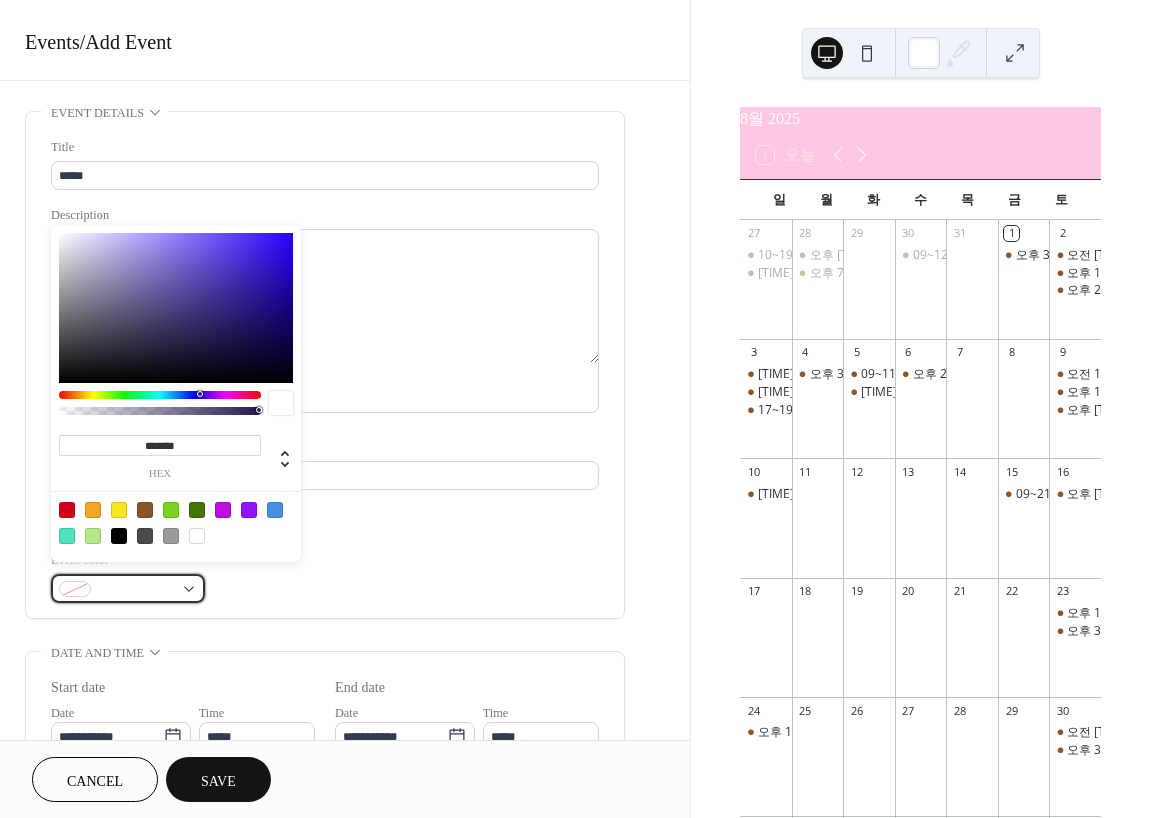 click at bounding box center [136, 590] 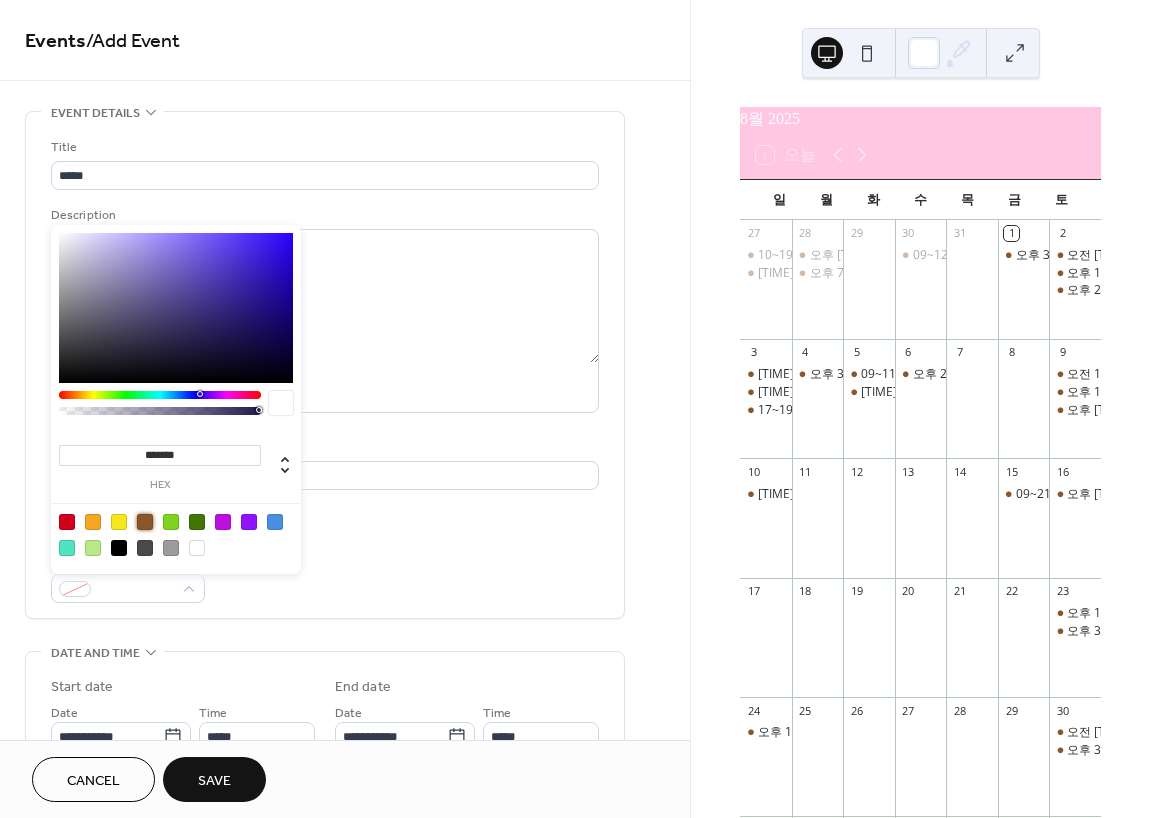 click at bounding box center [145, 522] 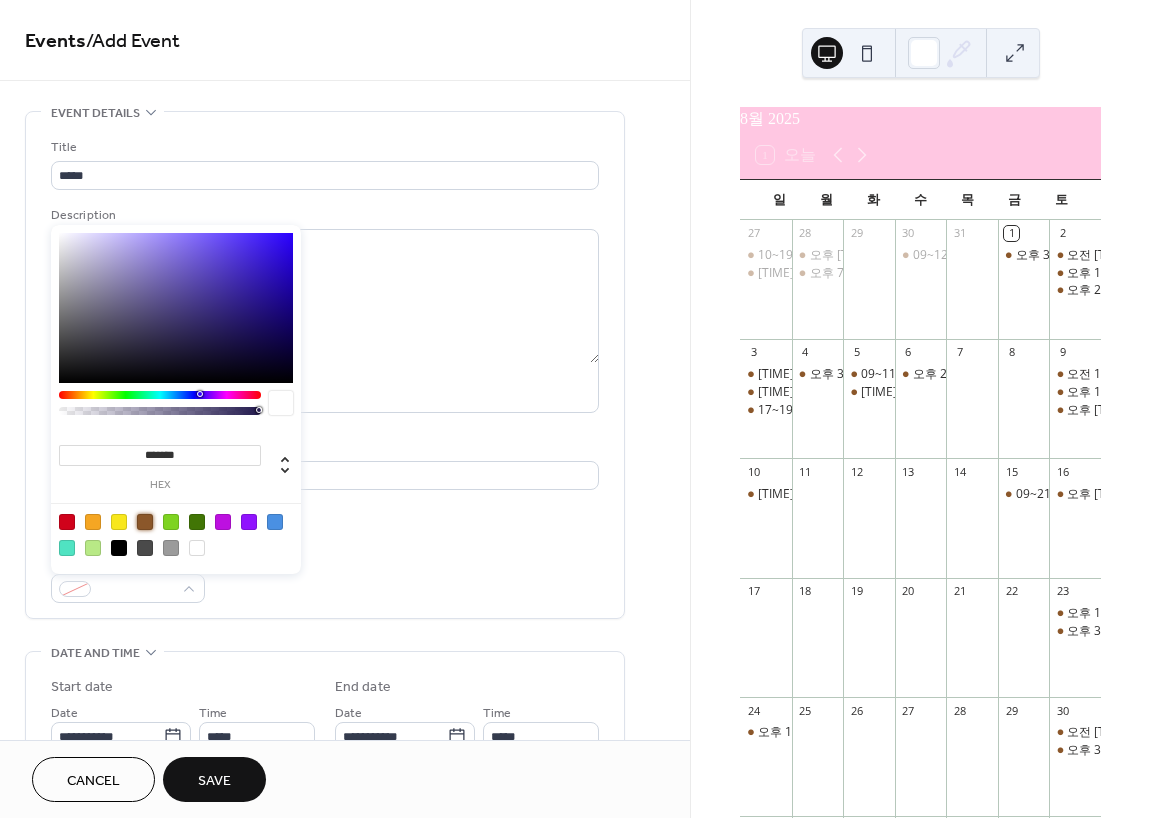 type on "*******" 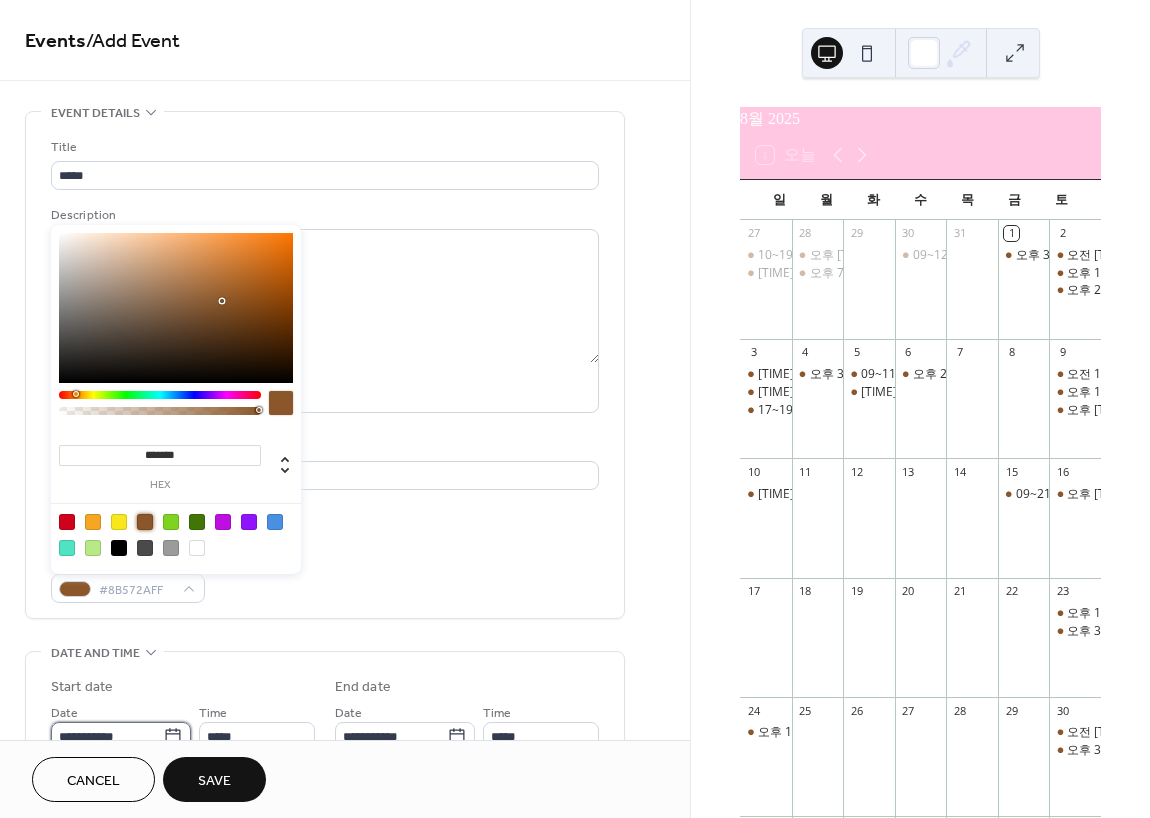 click on "**********" at bounding box center (107, 736) 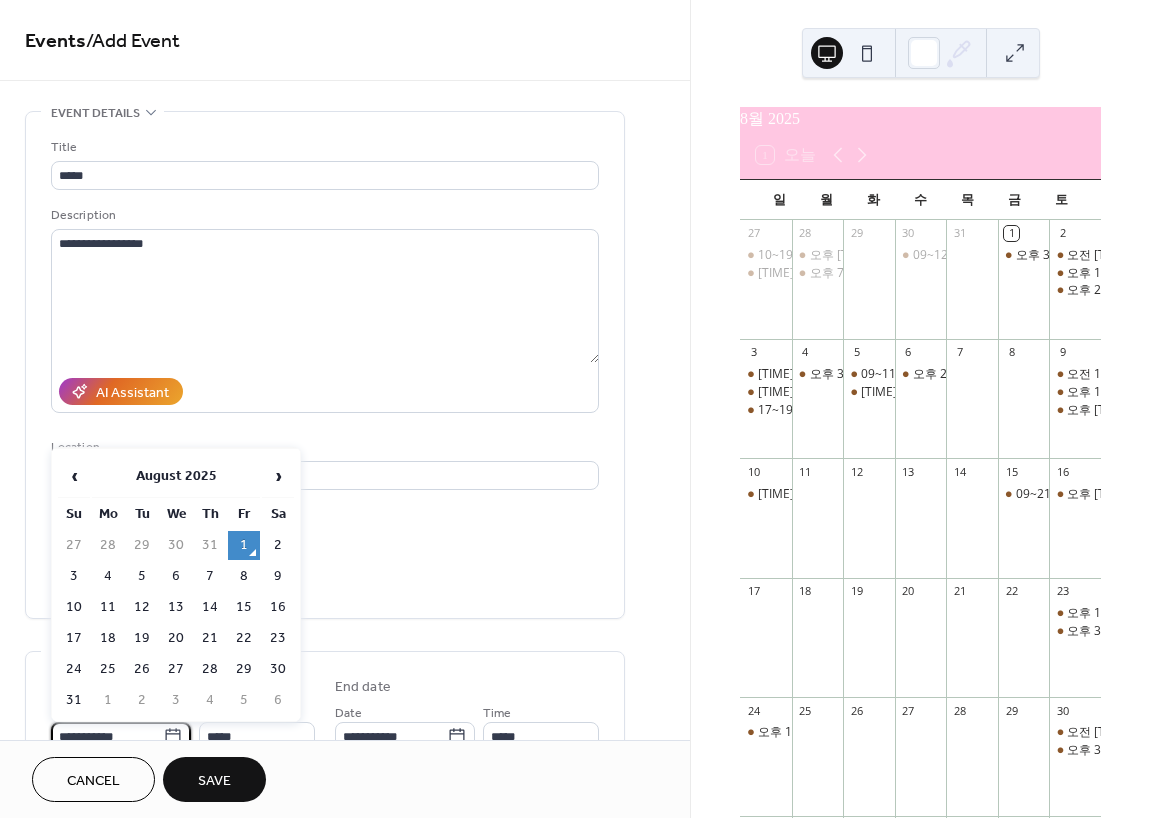 click on "**********" at bounding box center [107, 736] 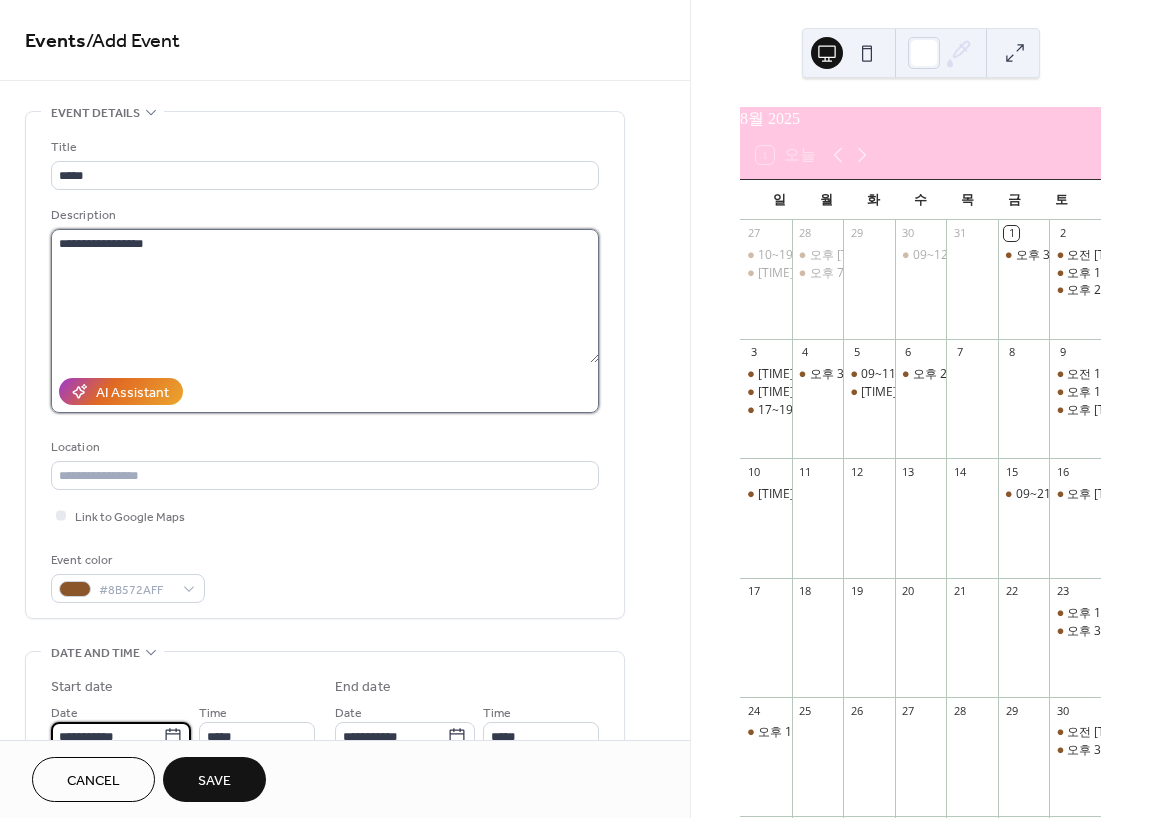 click on "**********" at bounding box center [325, 296] 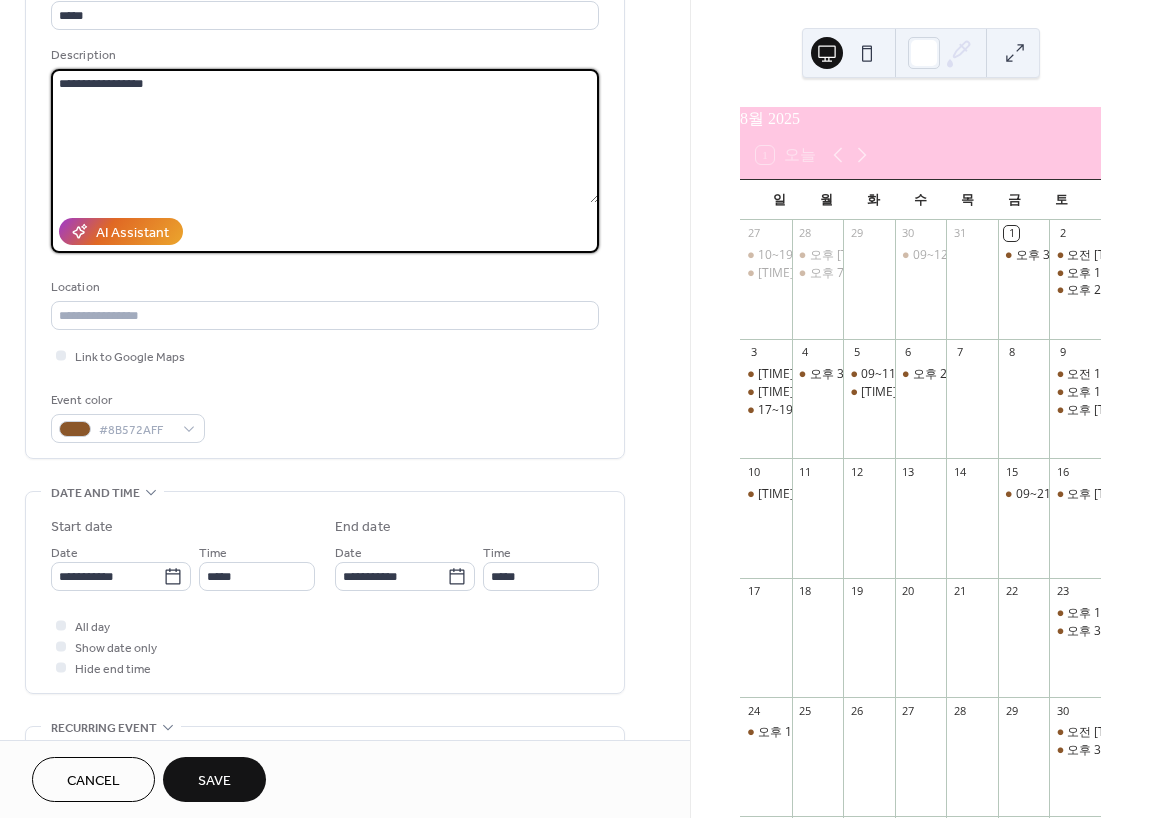 scroll, scrollTop: 200, scrollLeft: 0, axis: vertical 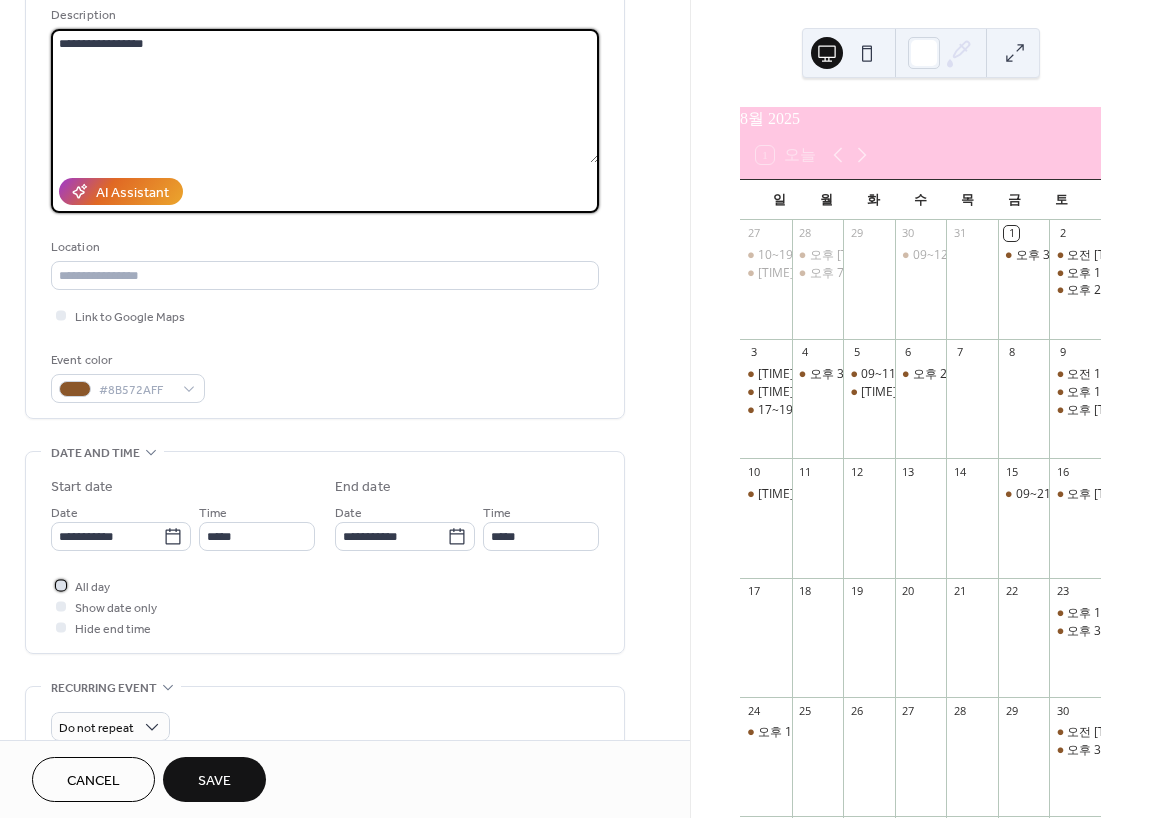 click on "All day" at bounding box center [92, 587] 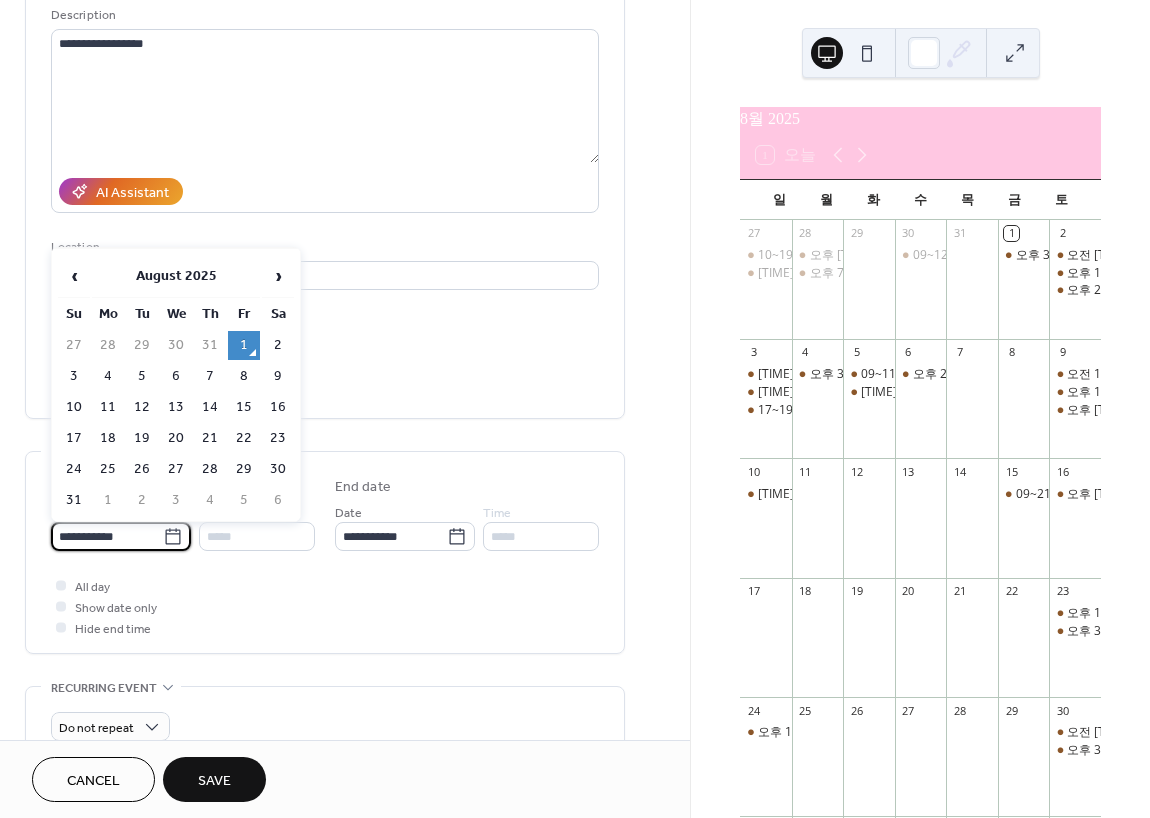 click on "**********" at bounding box center (107, 536) 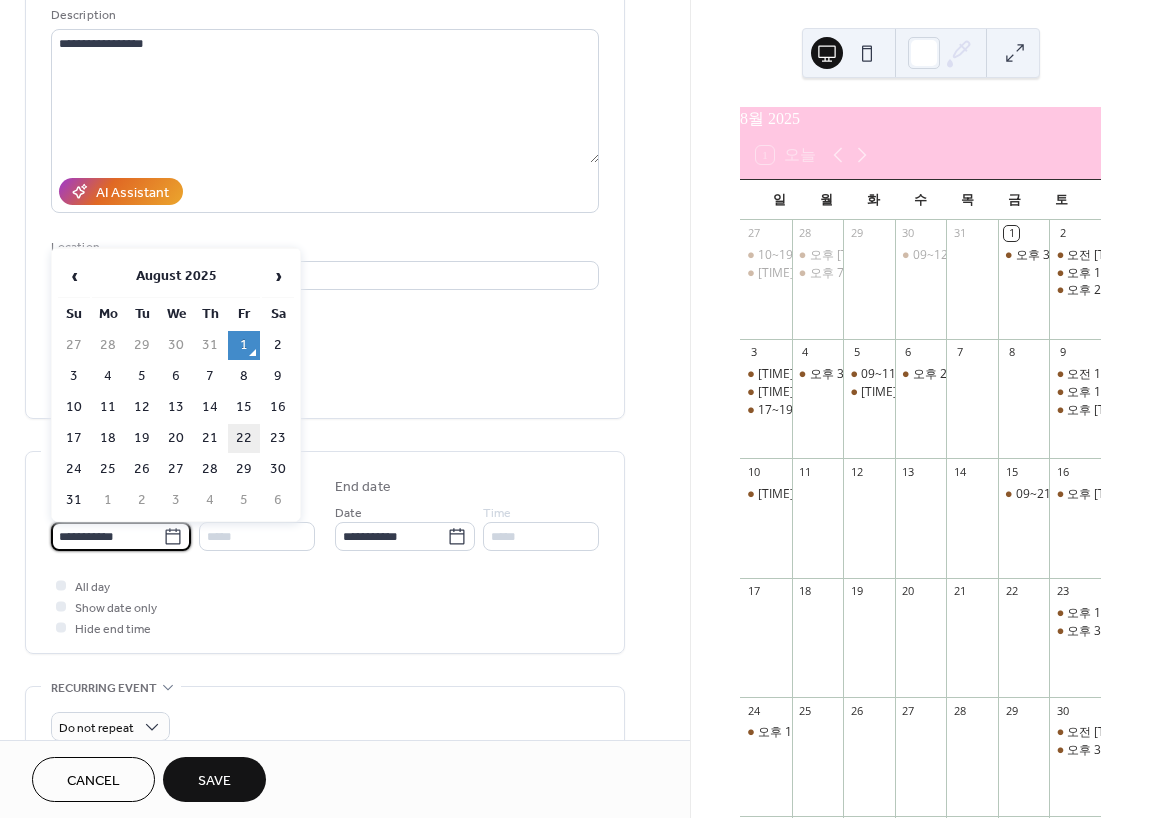 click on "22" at bounding box center [244, 438] 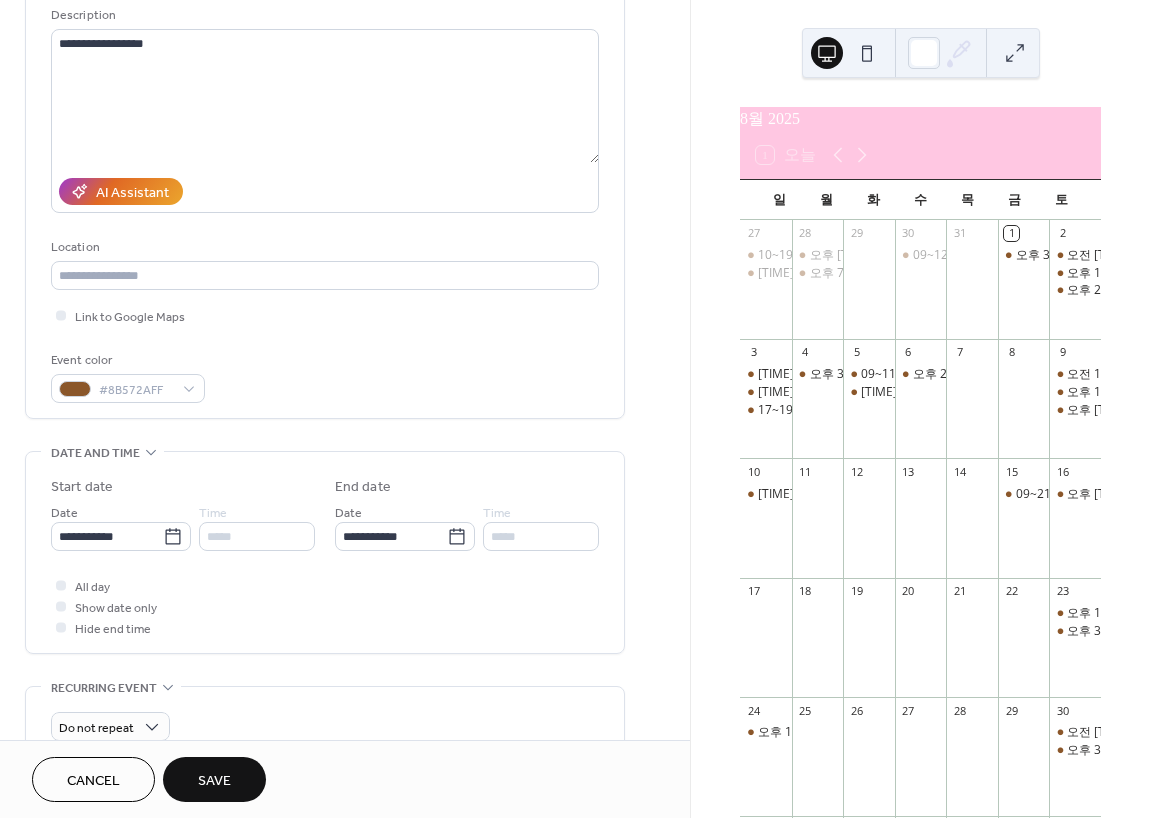 click on "Save" at bounding box center (214, 779) 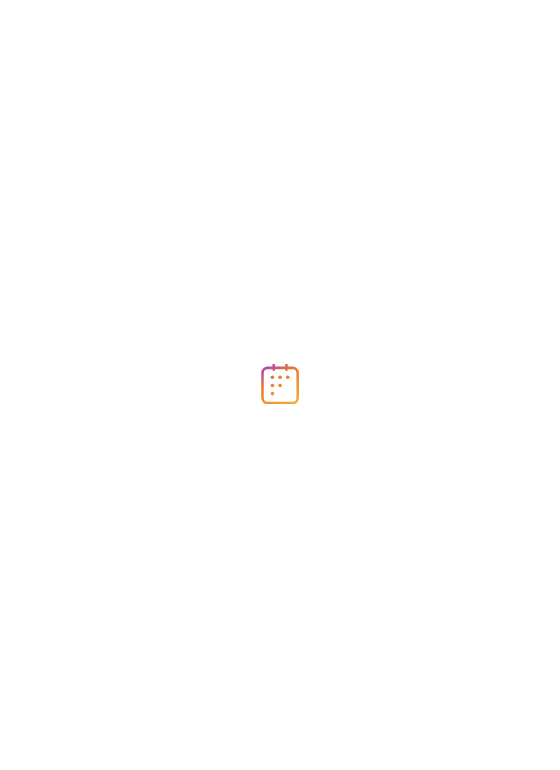 scroll, scrollTop: 0, scrollLeft: 0, axis: both 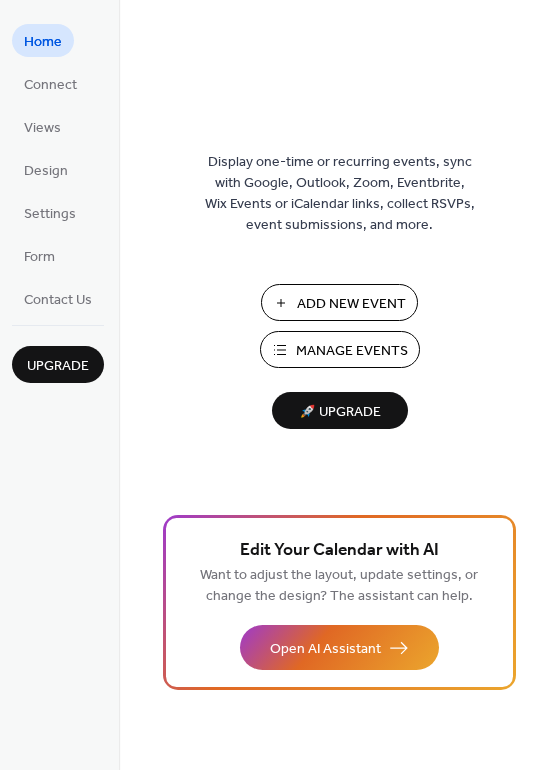 click on "Manage Events" at bounding box center (352, 351) 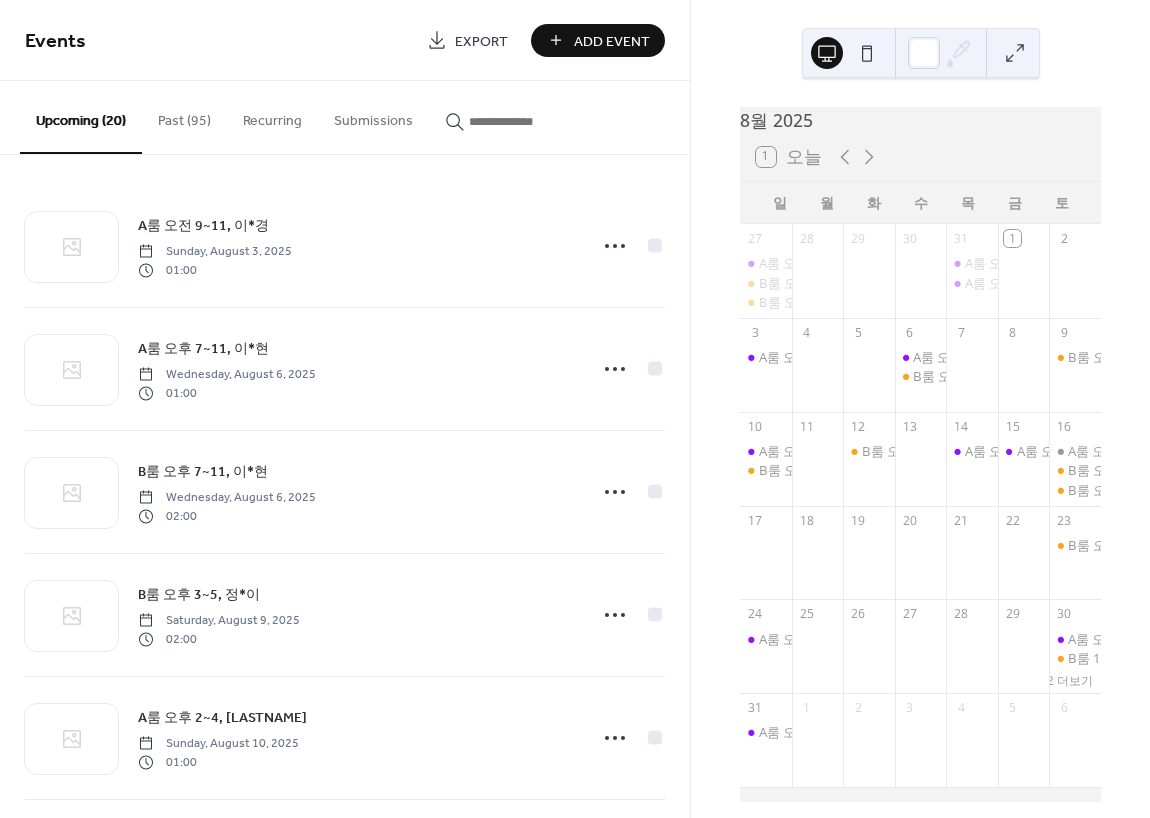 scroll, scrollTop: 0, scrollLeft: 0, axis: both 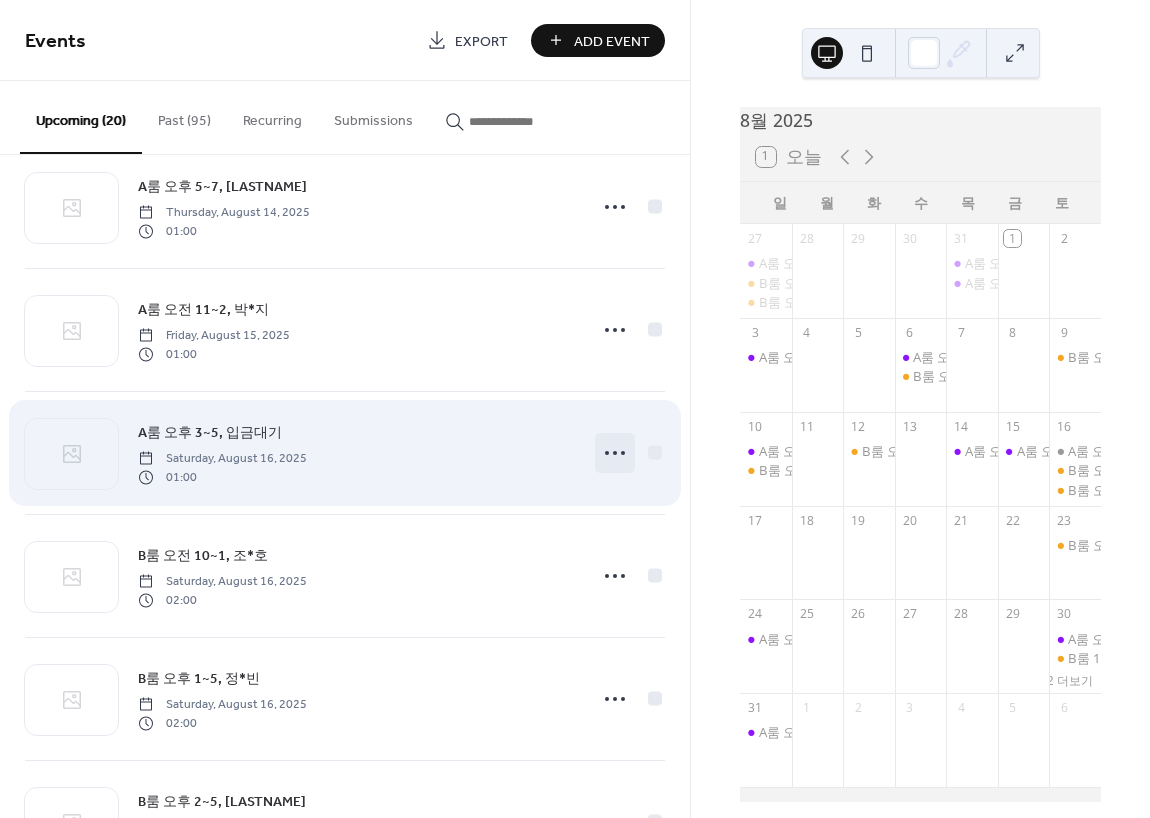 click 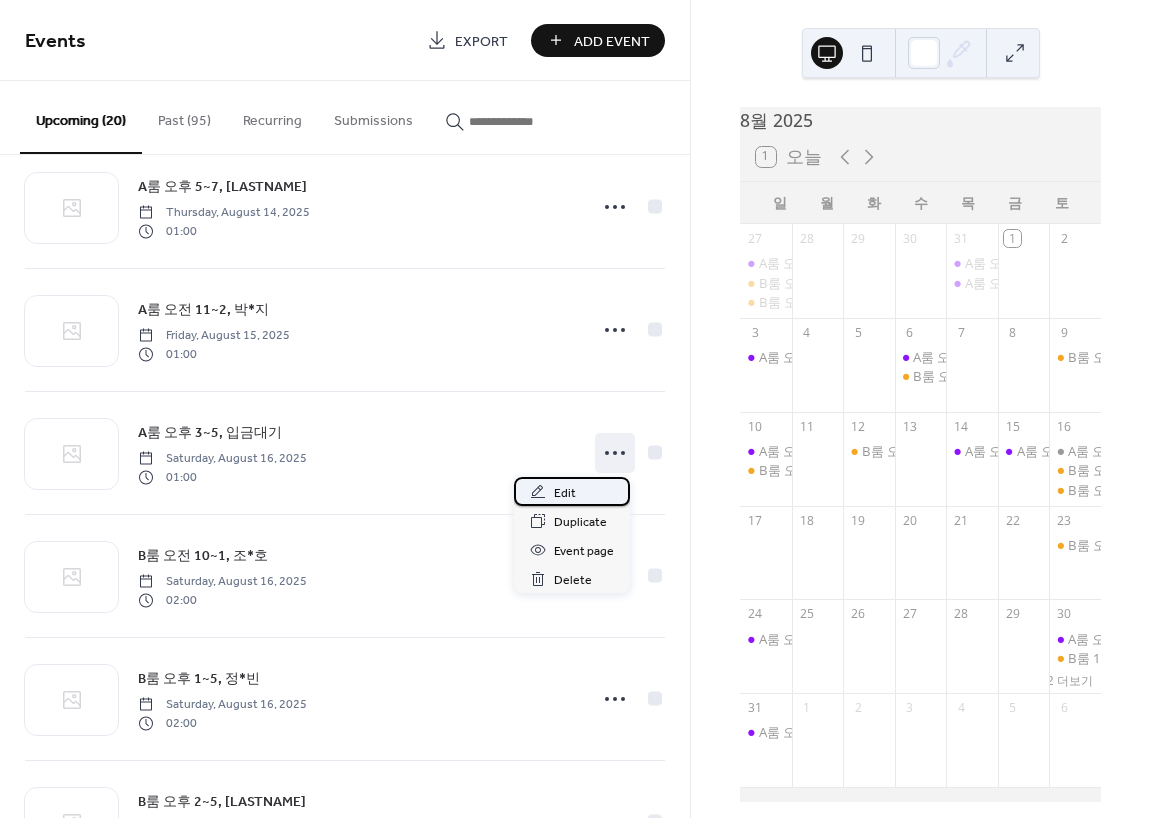 click on "Edit" at bounding box center [572, 491] 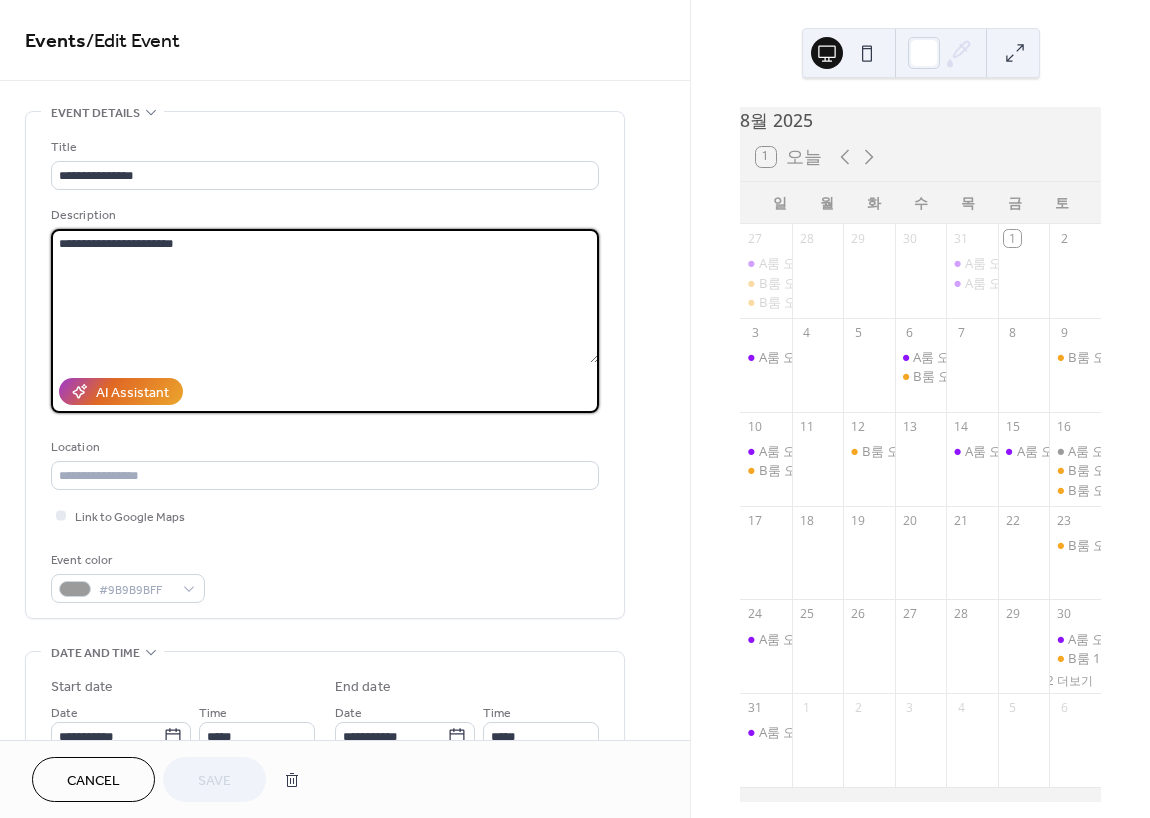 click on "**********" at bounding box center (325, 296) 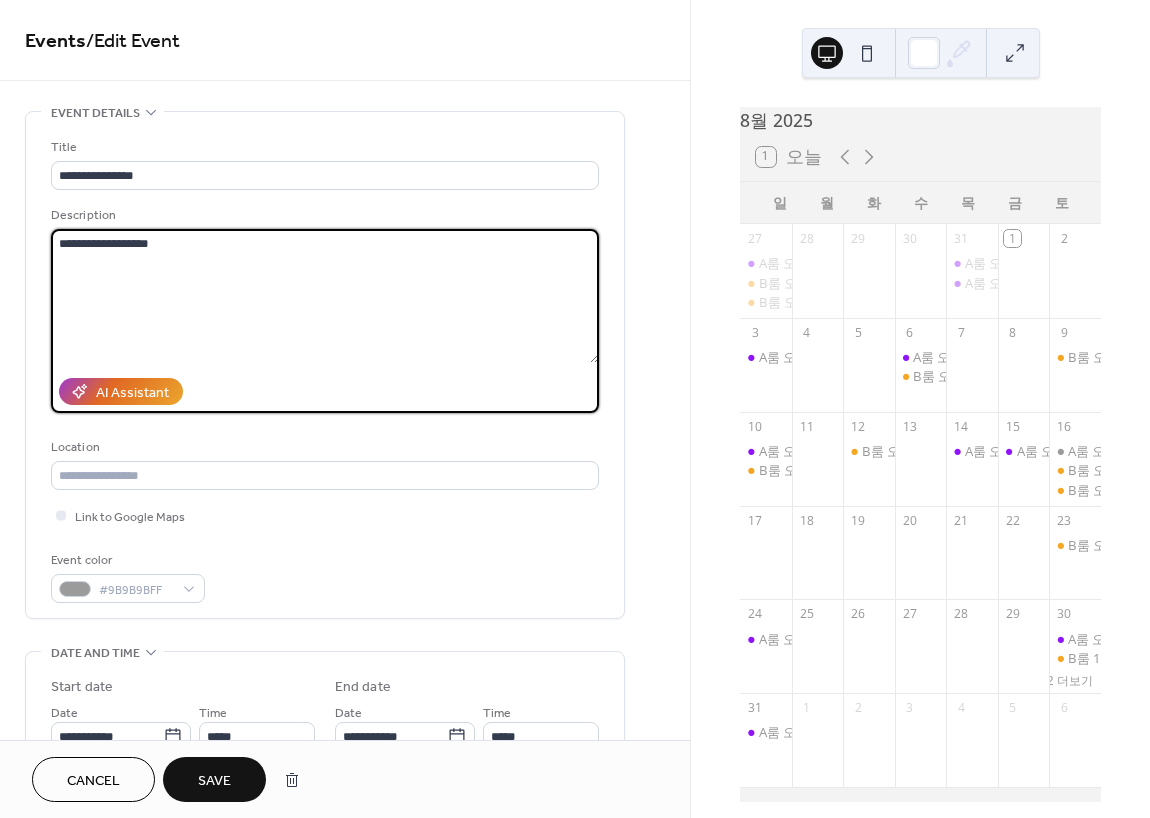 type on "**********" 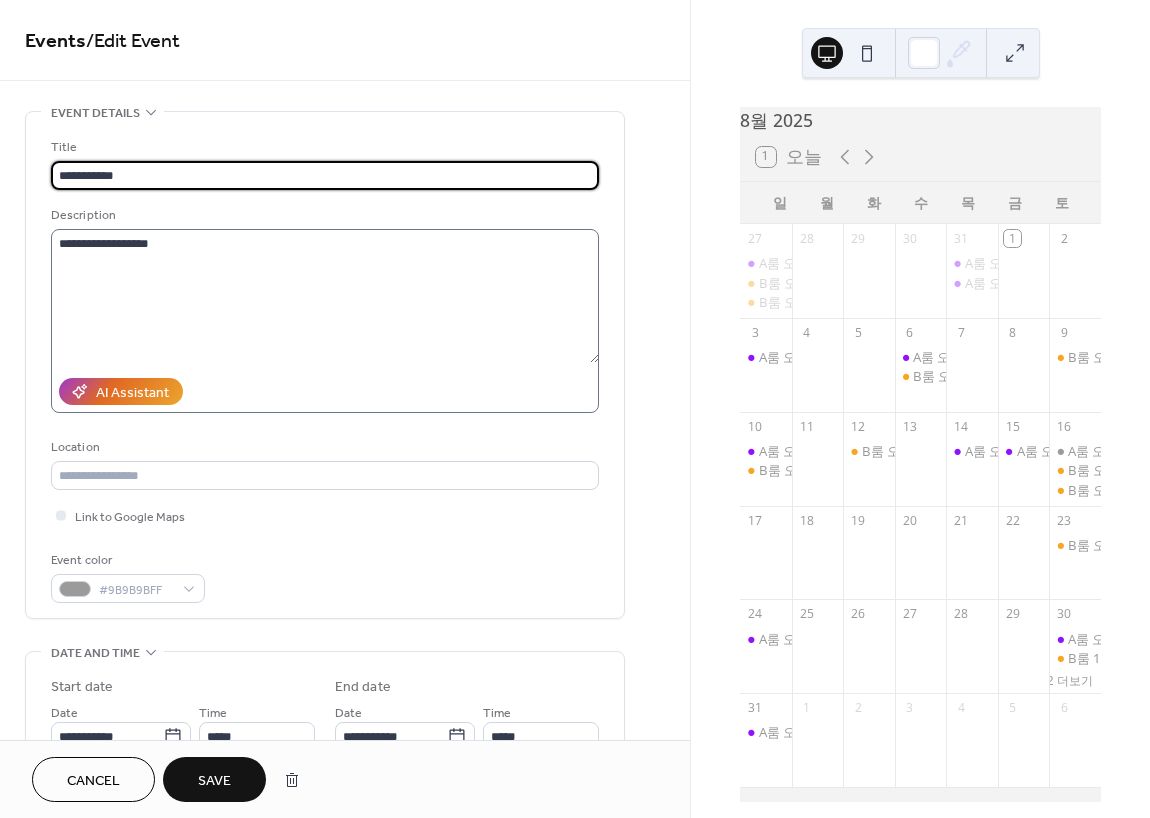 paste on "****" 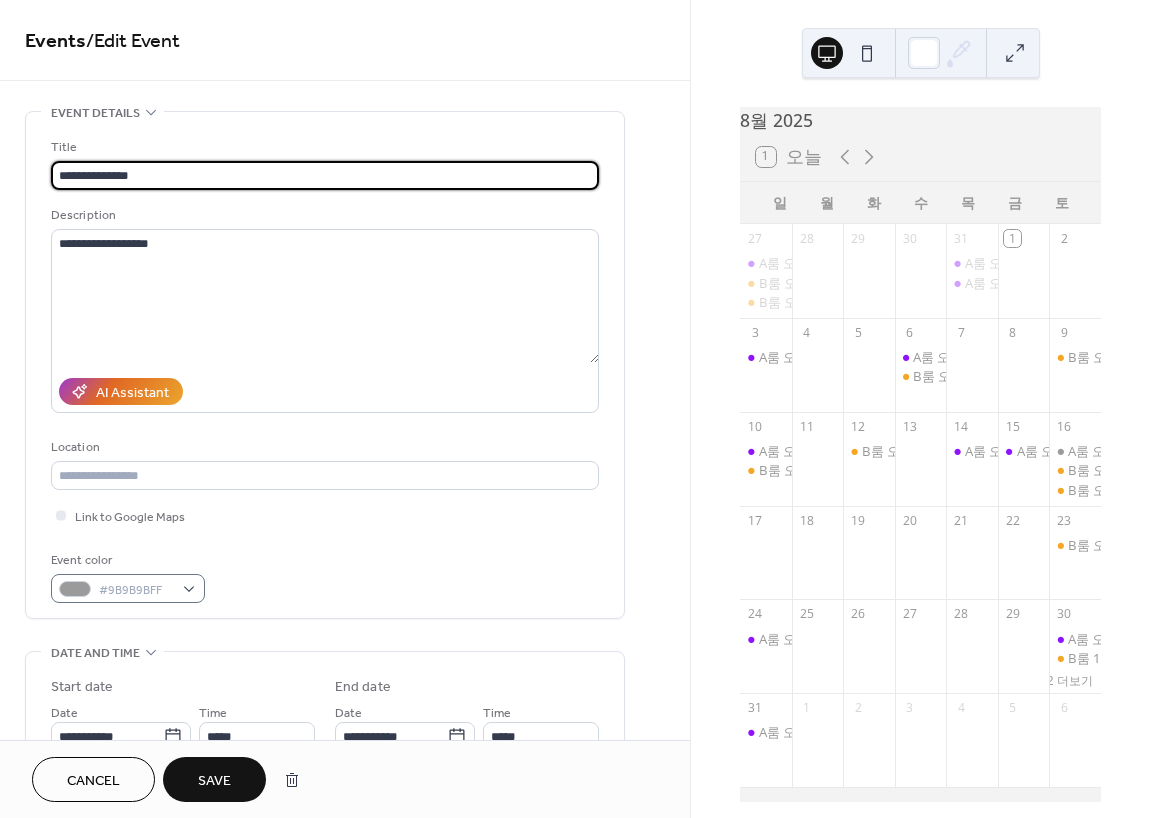 type on "**********" 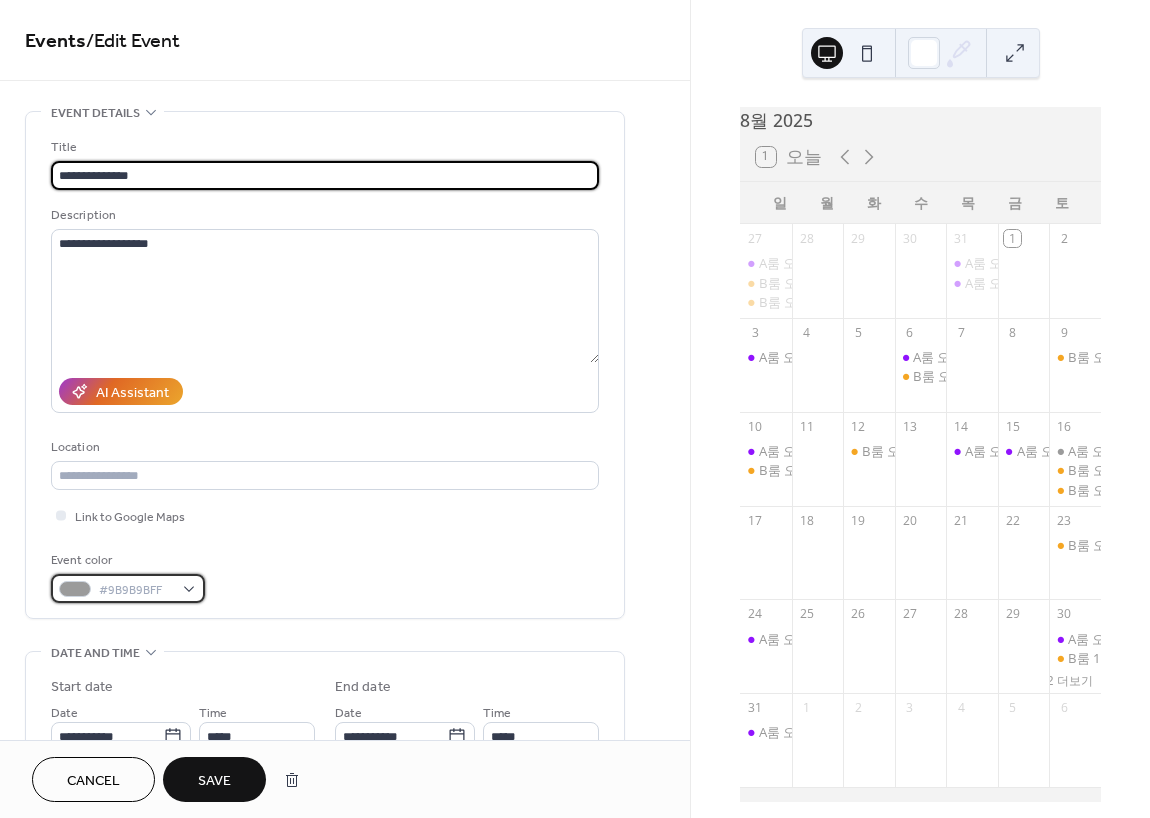 click on "#9B9B9BFF" at bounding box center (136, 590) 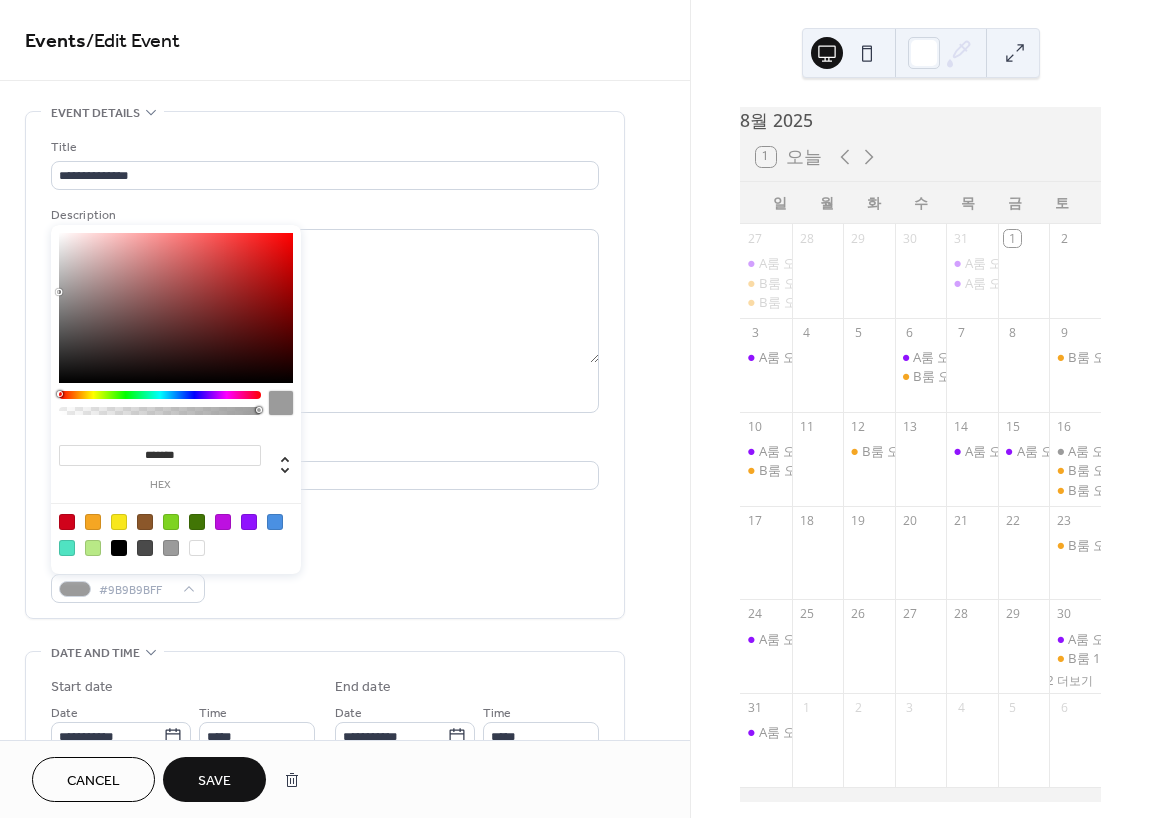 click at bounding box center [249, 522] 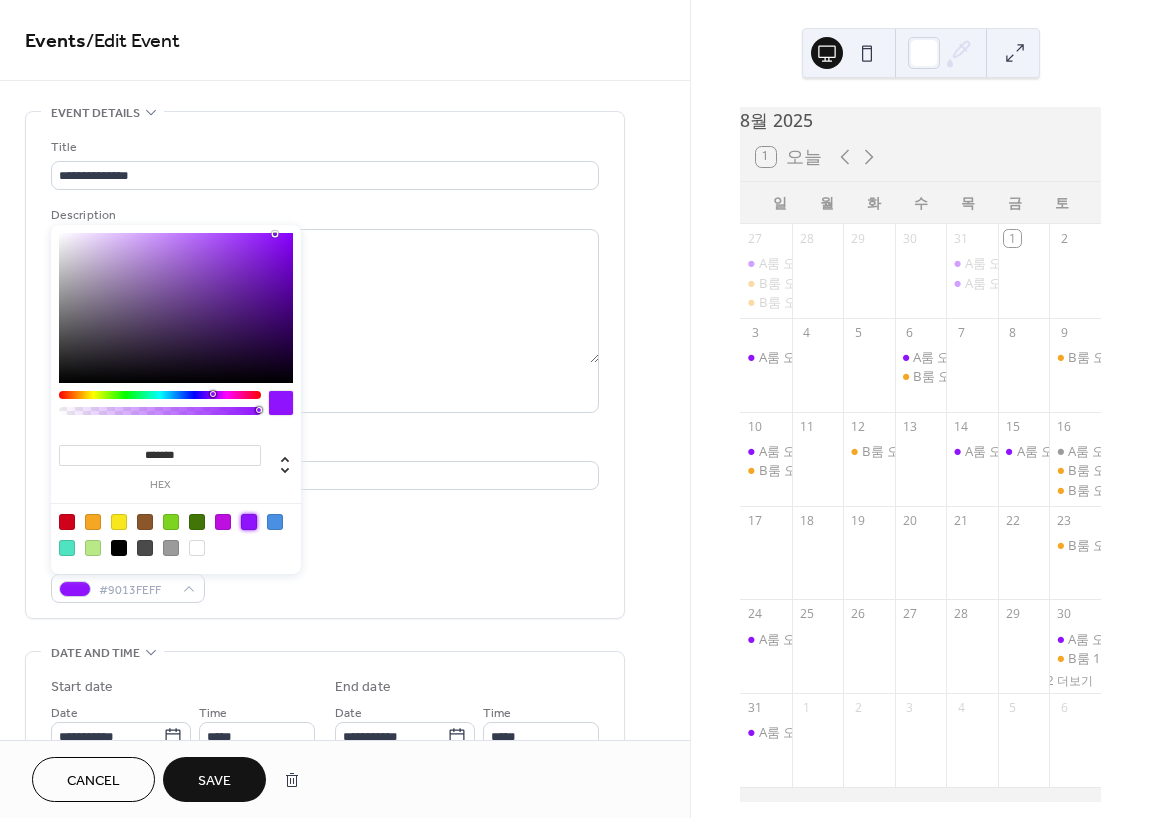 click on "Save" at bounding box center (214, 779) 